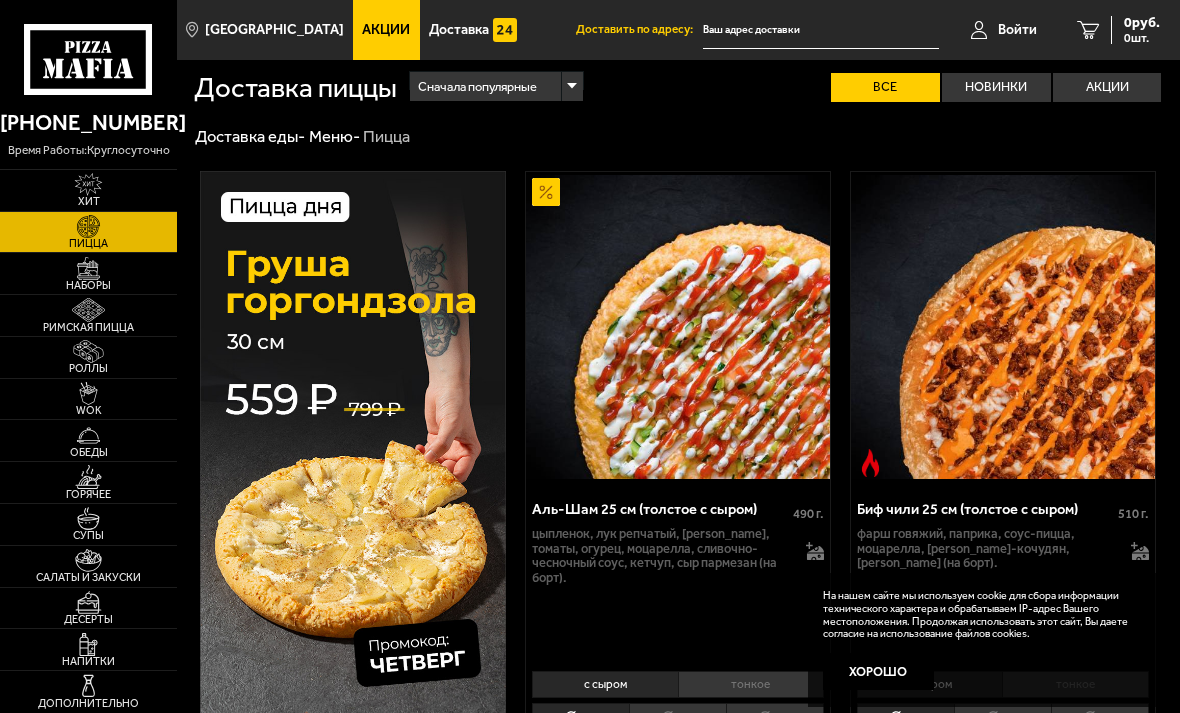 scroll, scrollTop: 0, scrollLeft: 0, axis: both 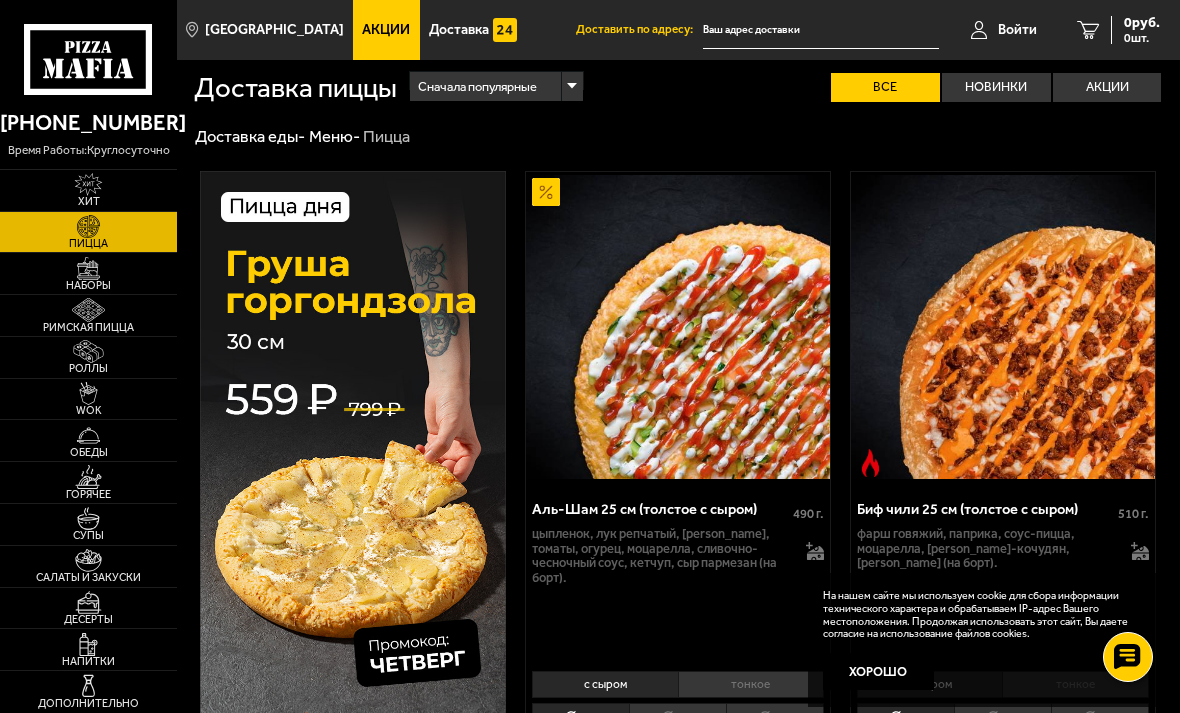 click at bounding box center [88, 268] 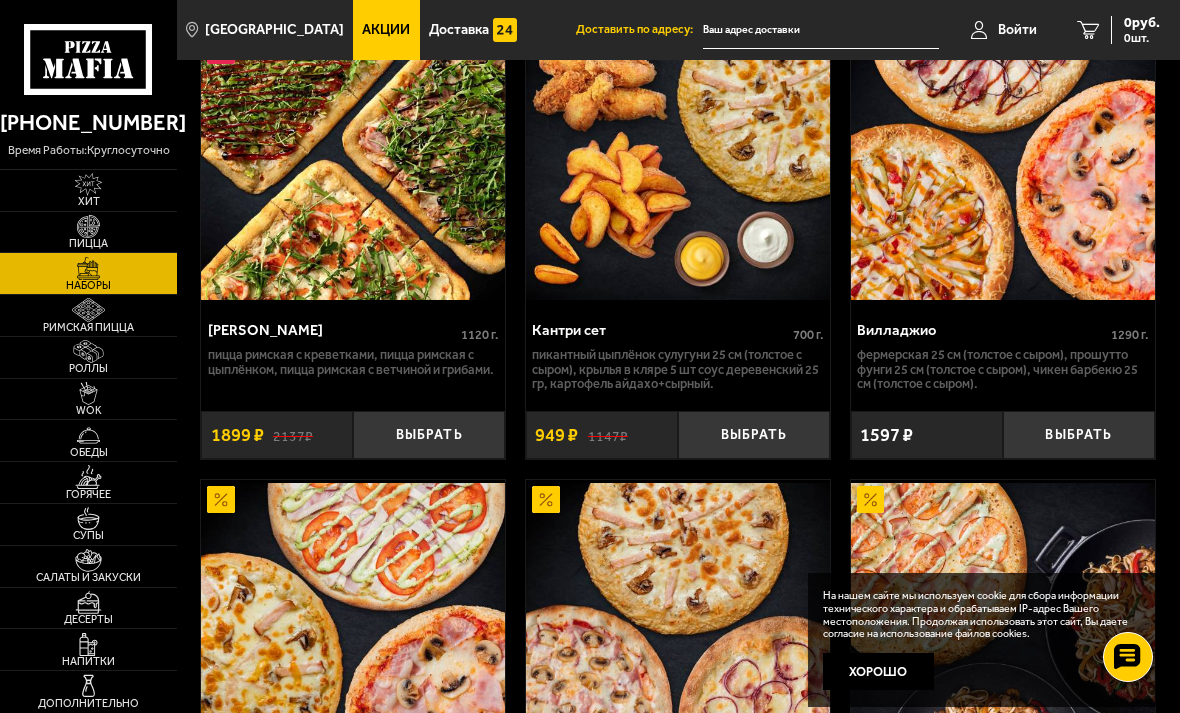 scroll, scrollTop: 689, scrollLeft: 0, axis: vertical 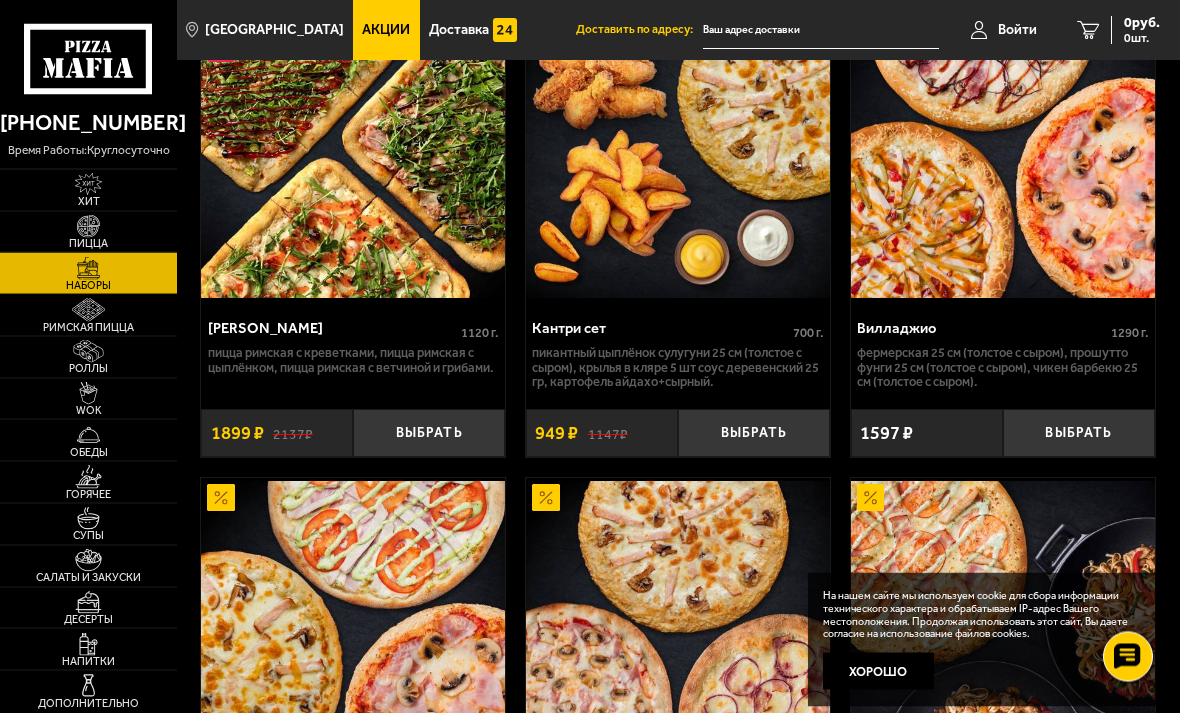 click on "Выбрать" at bounding box center (1079, 434) 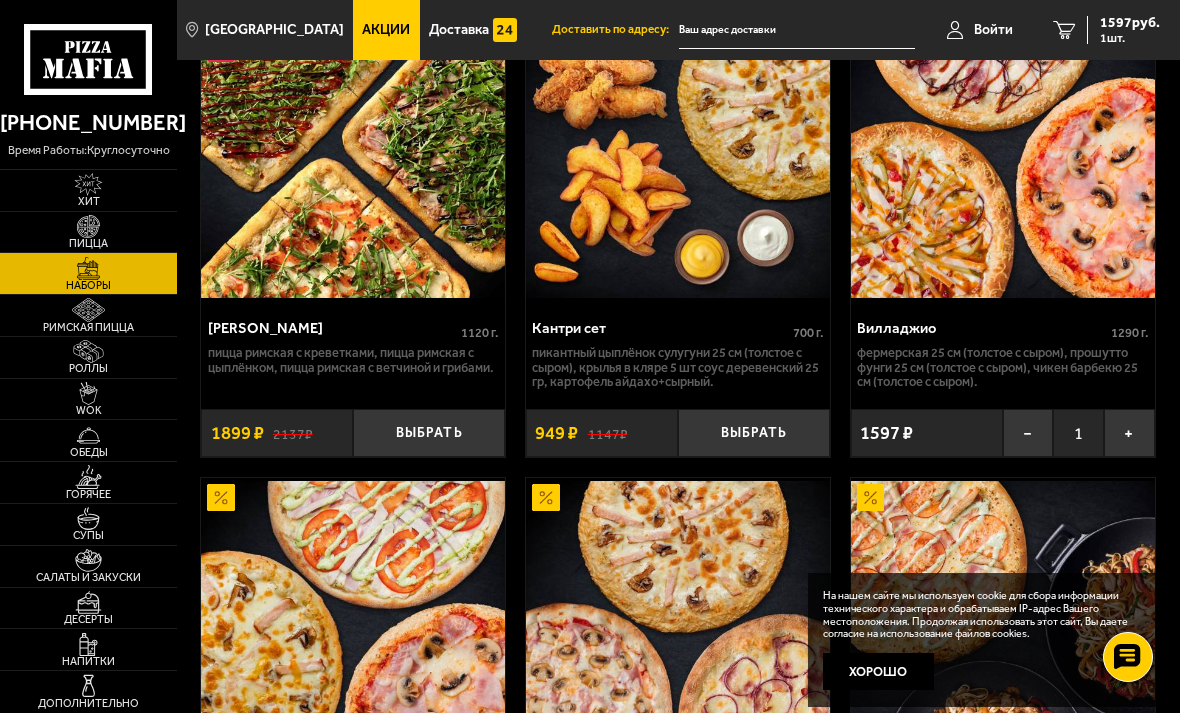 click on "1597  руб." at bounding box center (1130, 23) 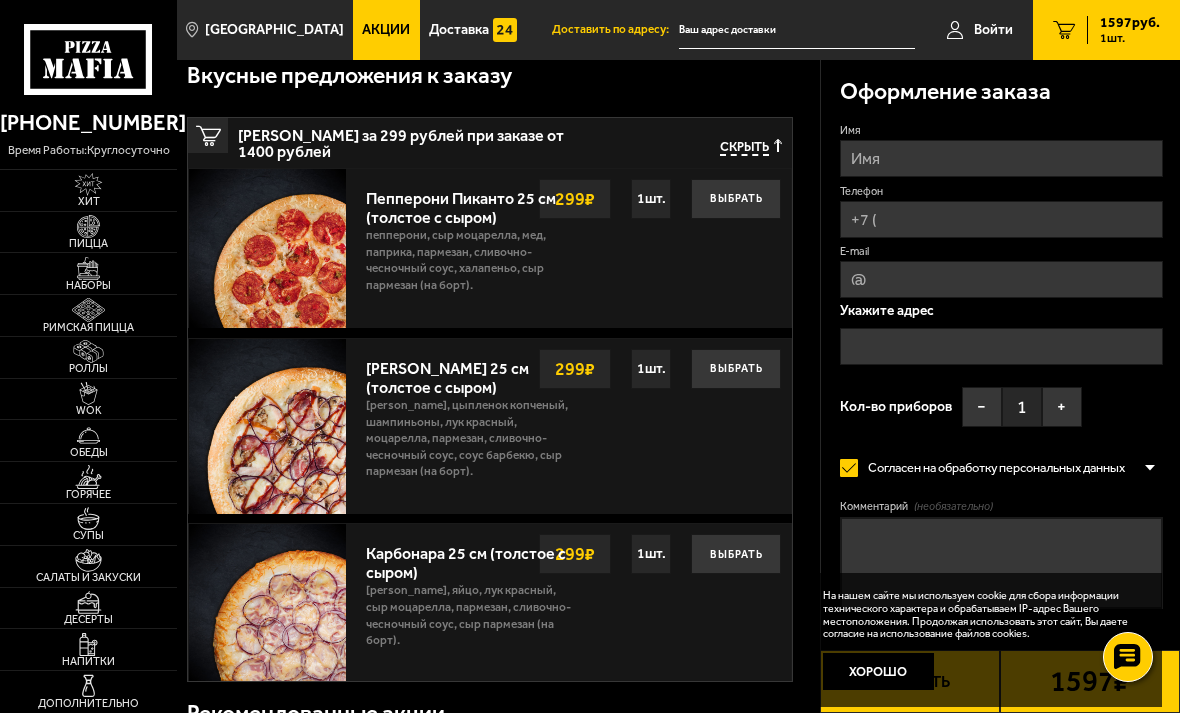 scroll, scrollTop: 305, scrollLeft: 0, axis: vertical 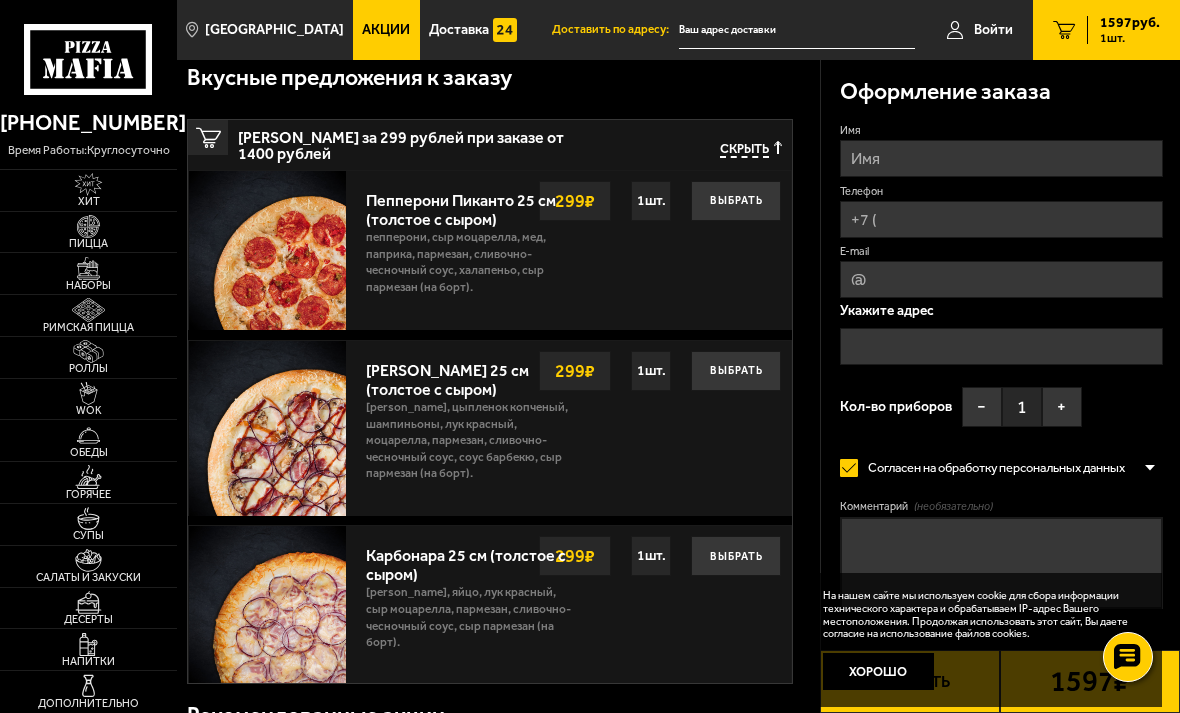 click on "Выбрать" at bounding box center (736, 201) 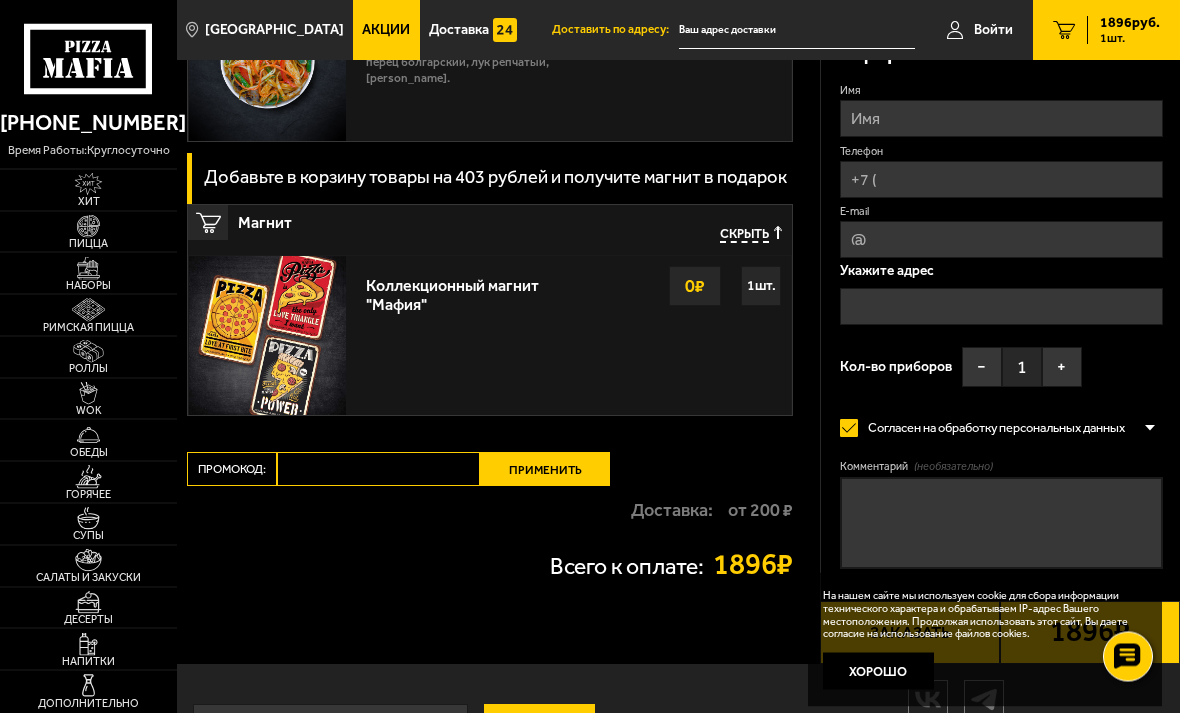 scroll, scrollTop: 2079, scrollLeft: 0, axis: vertical 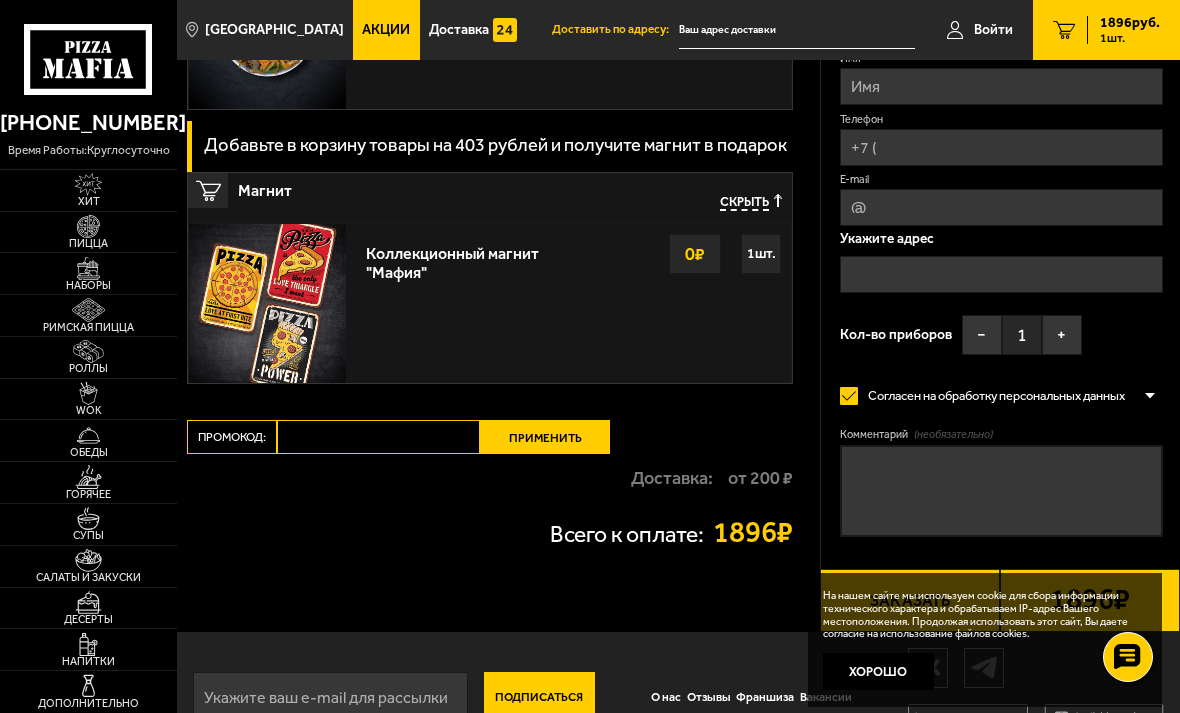 click on "Согласен на обработку персональных данных" at bounding box center [988, 396] 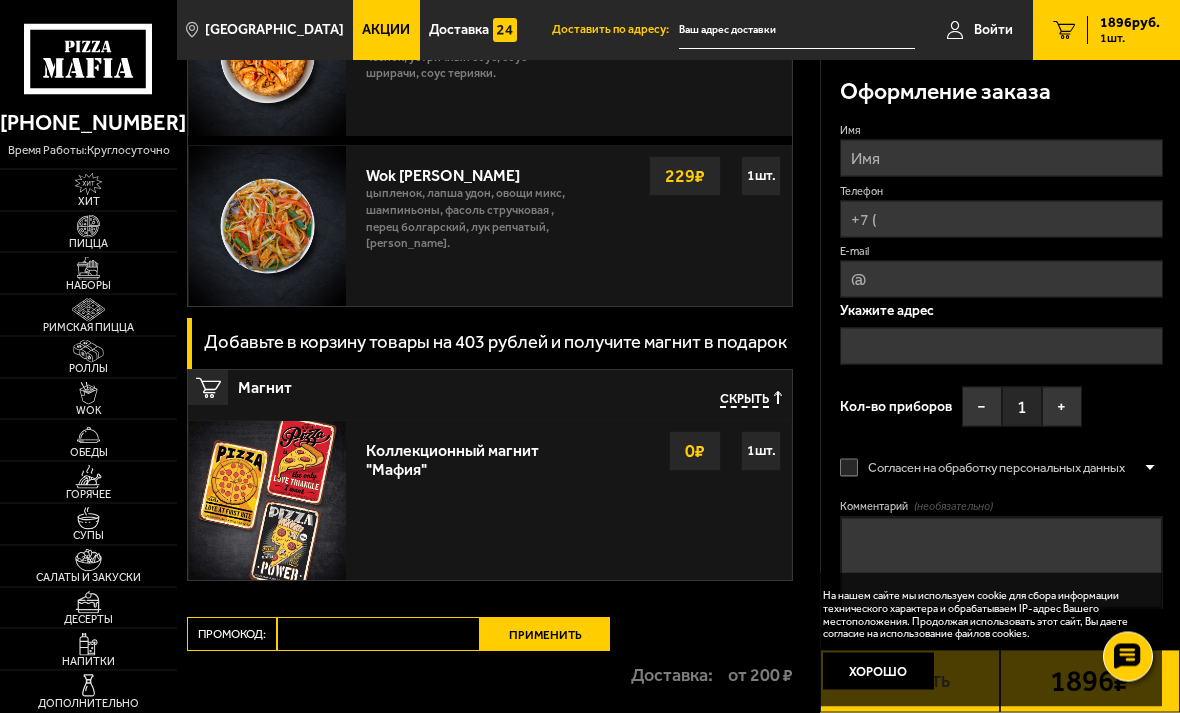 click on "Имя" at bounding box center [1001, 158] 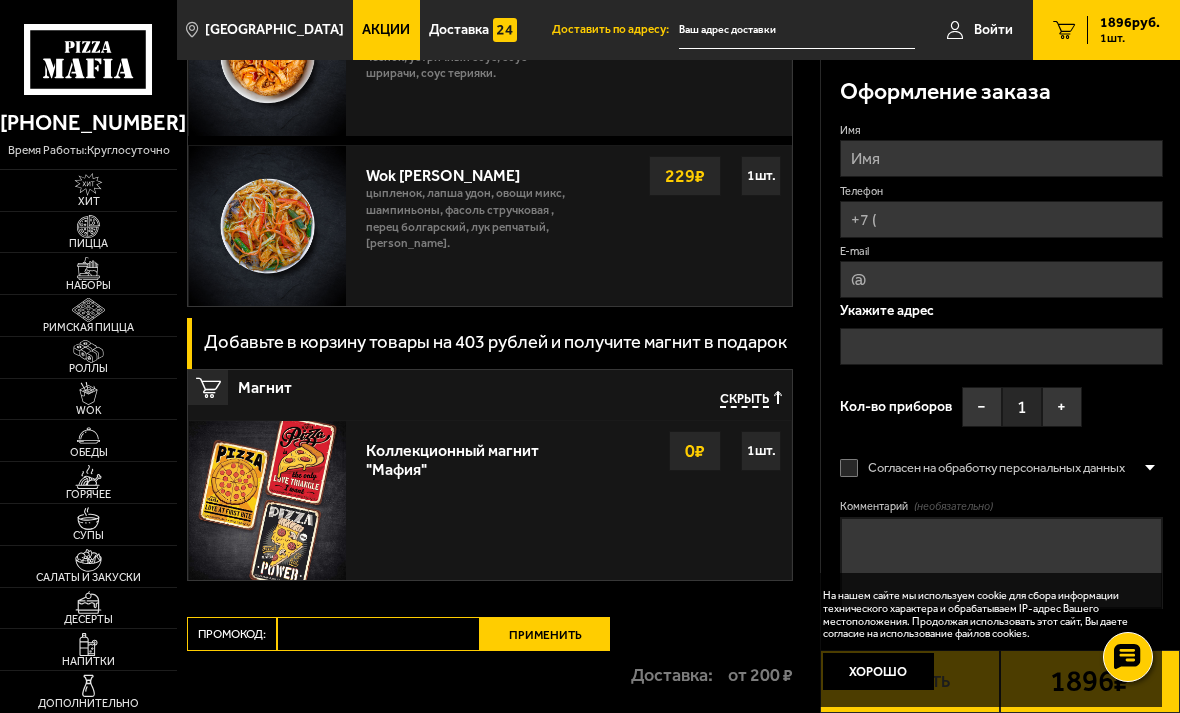 scroll, scrollTop: 1881, scrollLeft: 0, axis: vertical 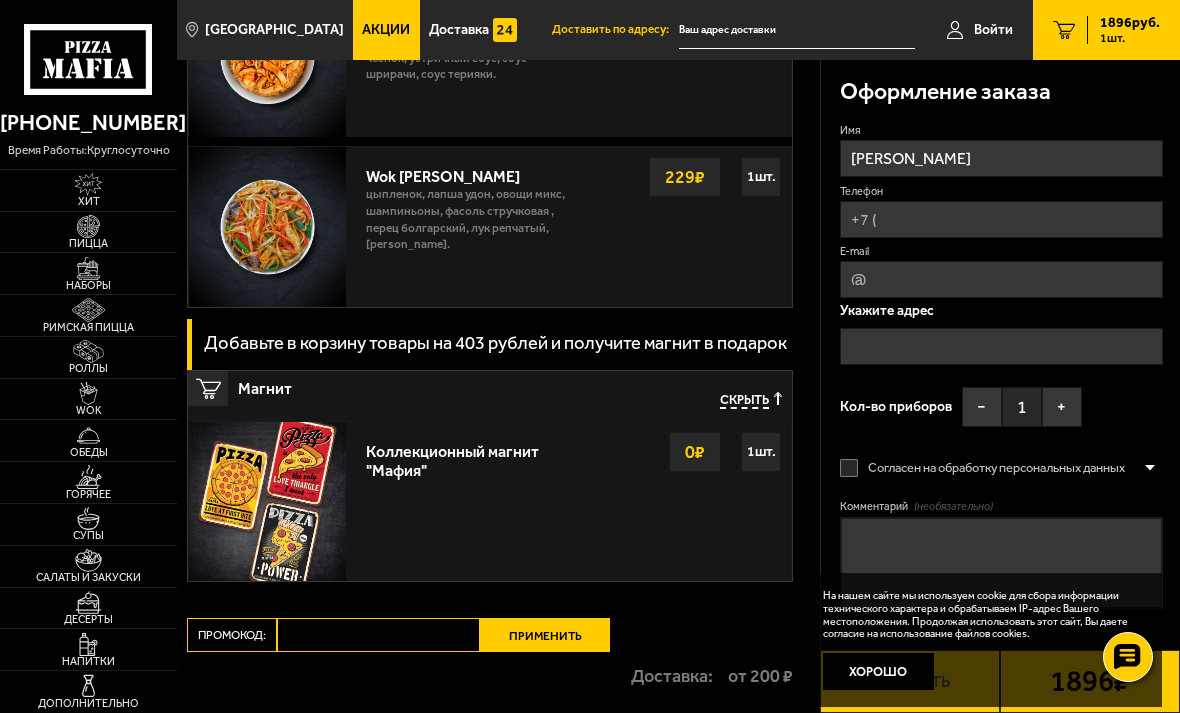 type on "[PERSON_NAME]" 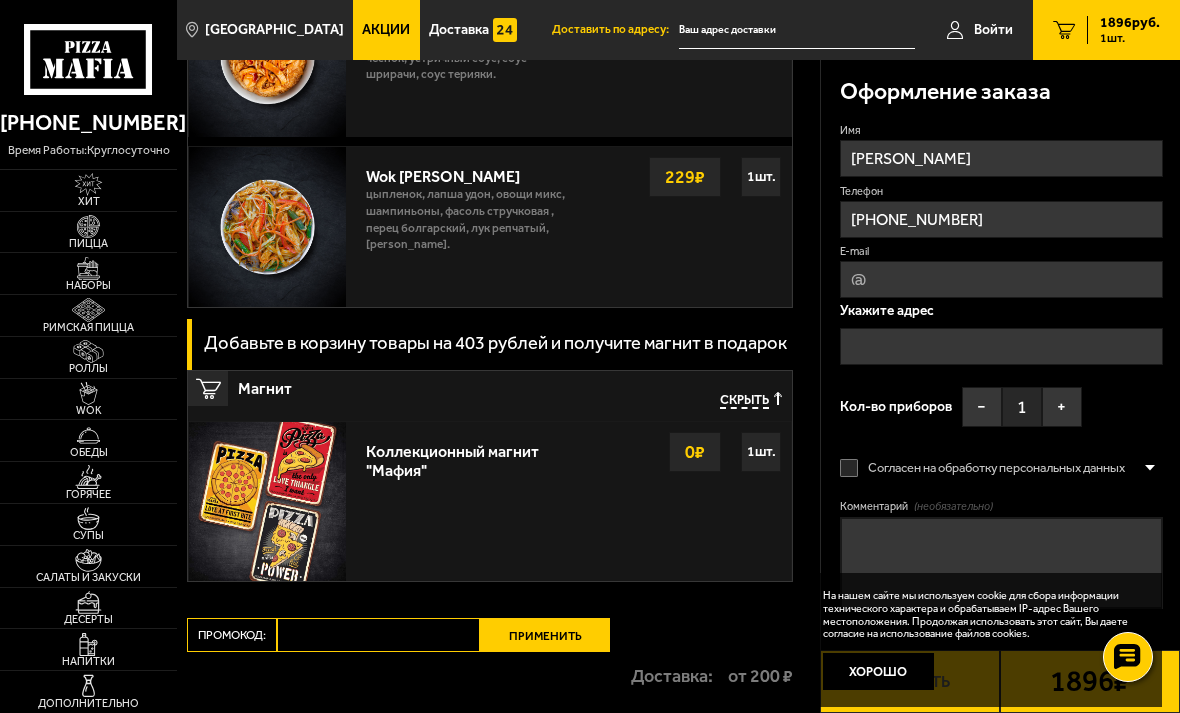 type on "[PHONE_NUMBER]" 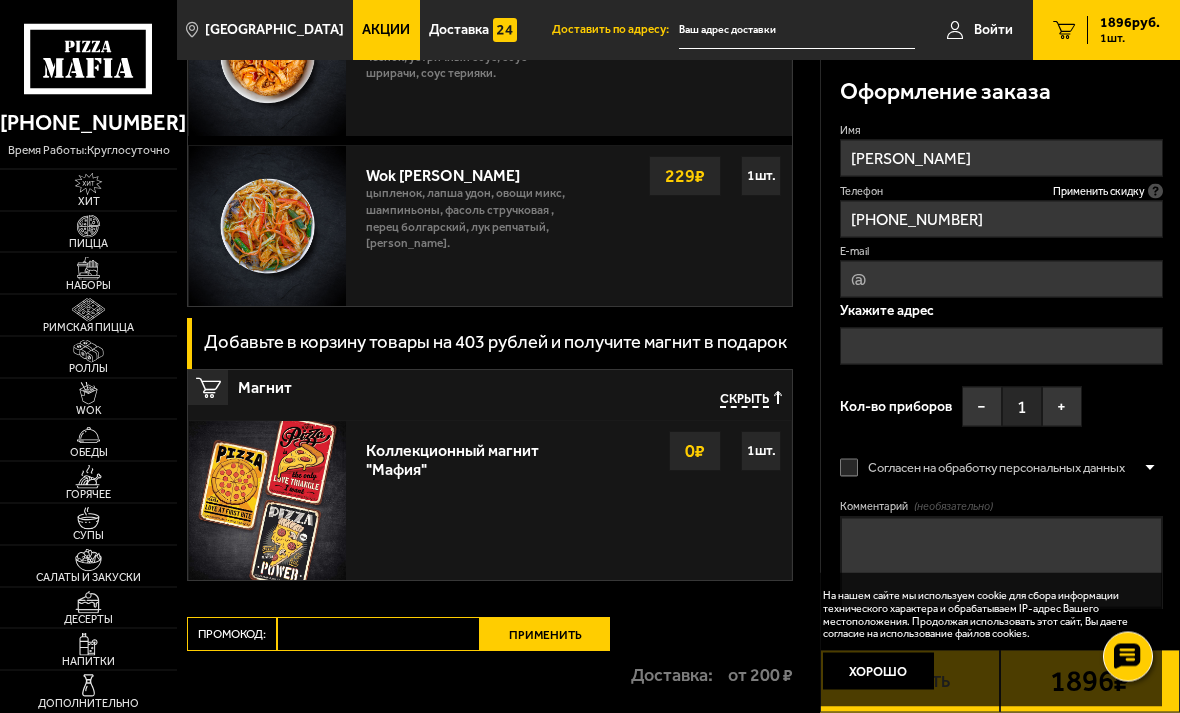 click at bounding box center [1001, 346] 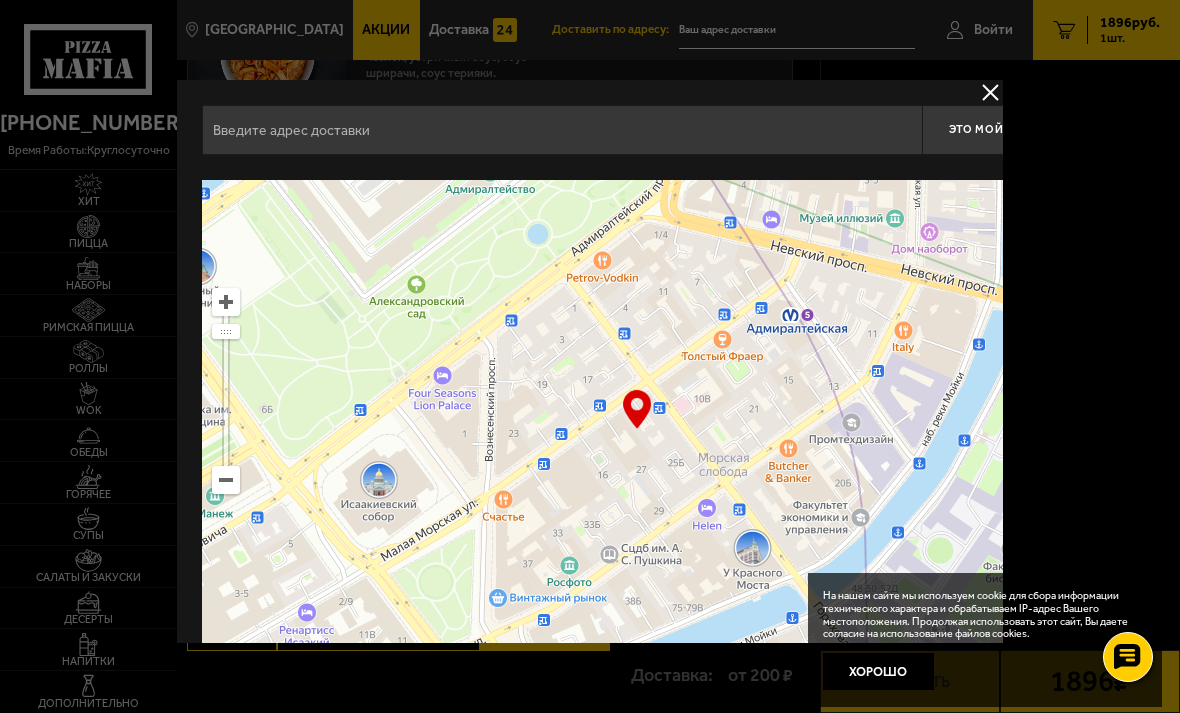 type on "[STREET_ADDRESS]" 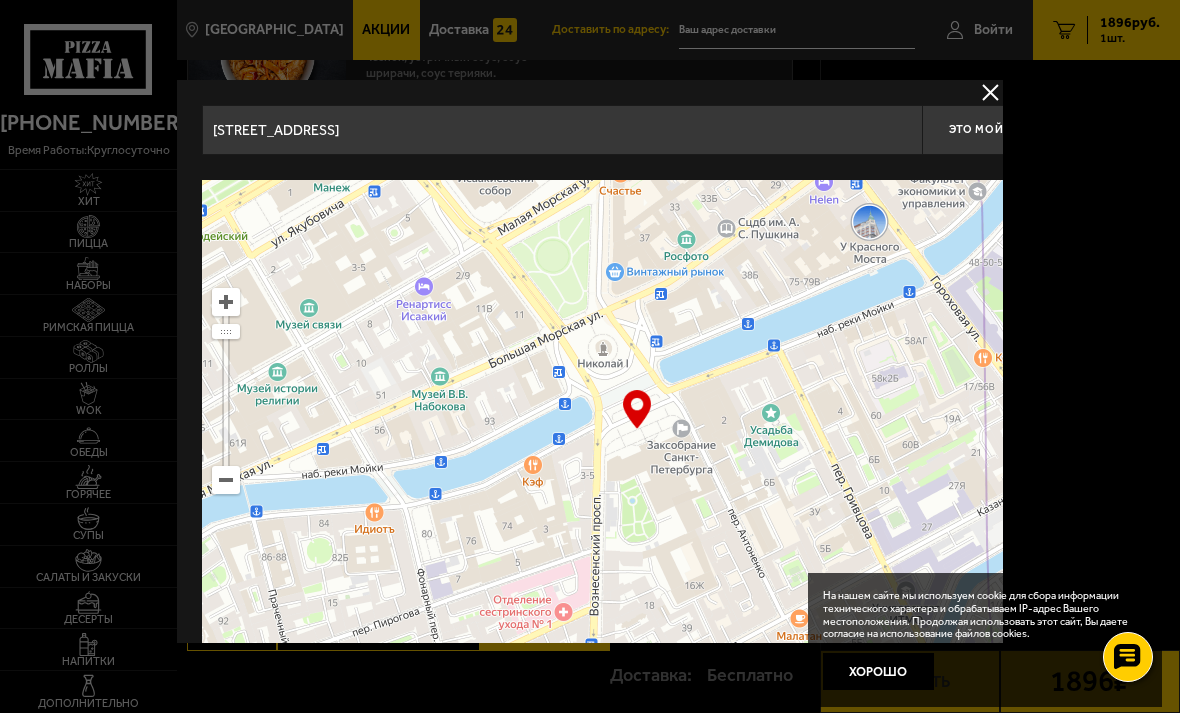 type on "[STREET_ADDRESS]" 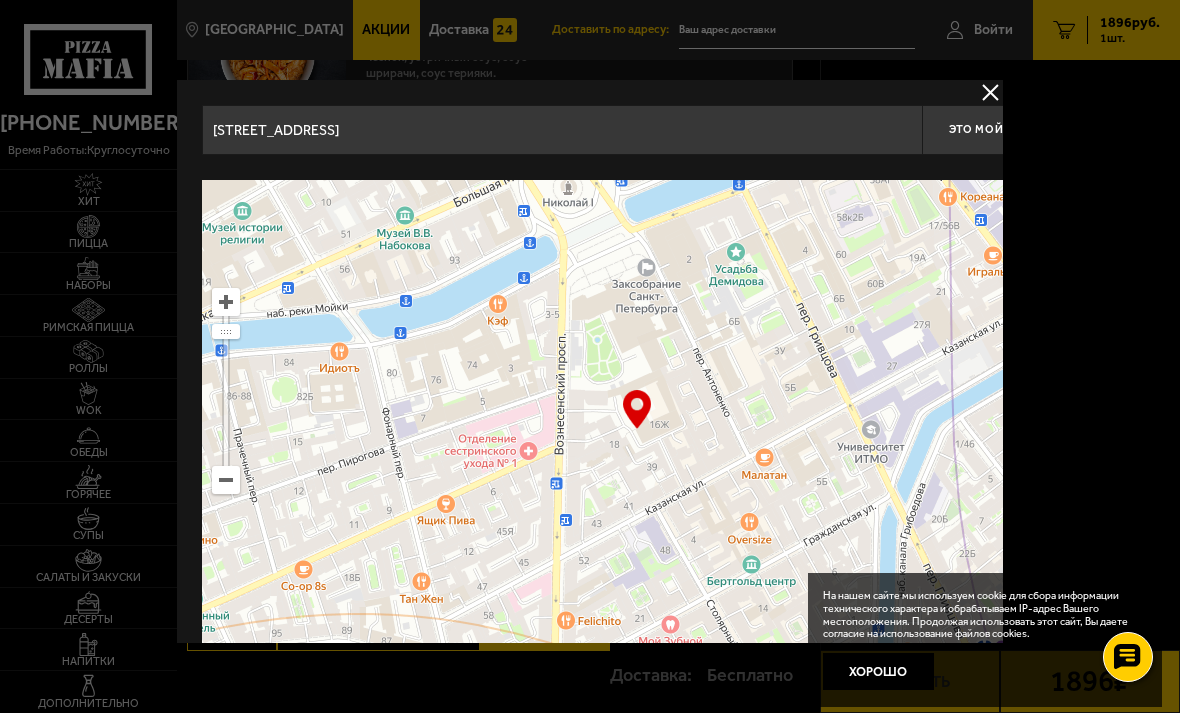 type on "[STREET_ADDRESS]" 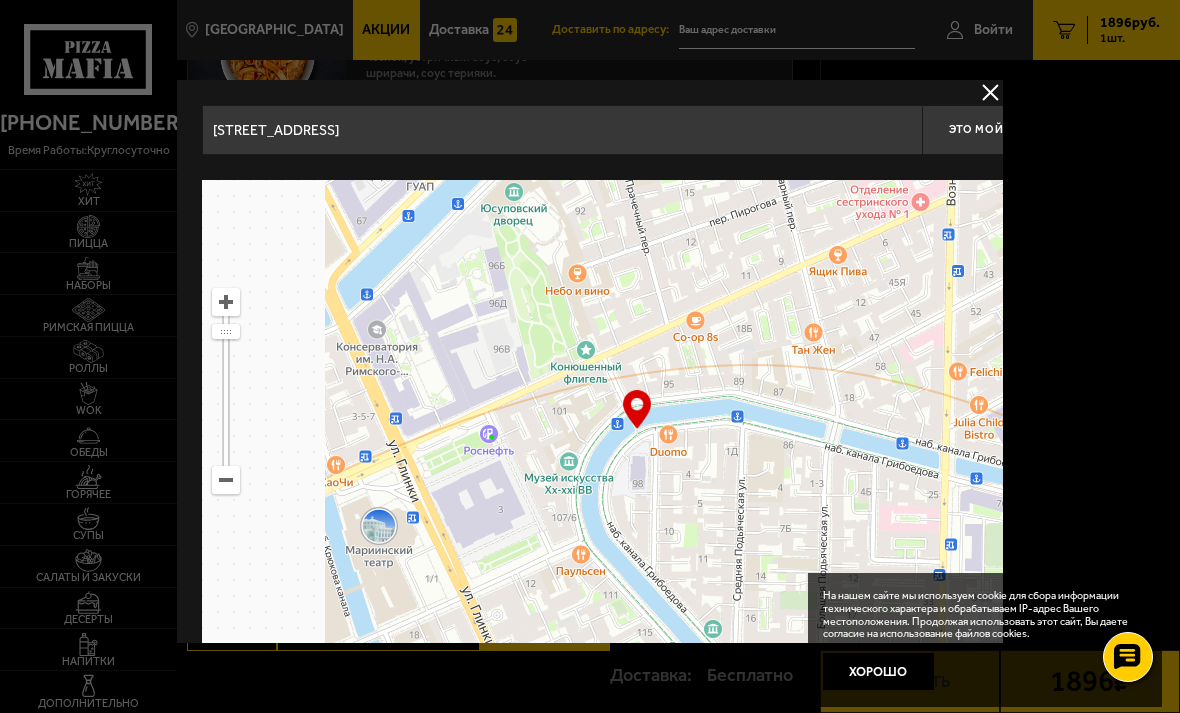 type on "[STREET_ADDRESS]" 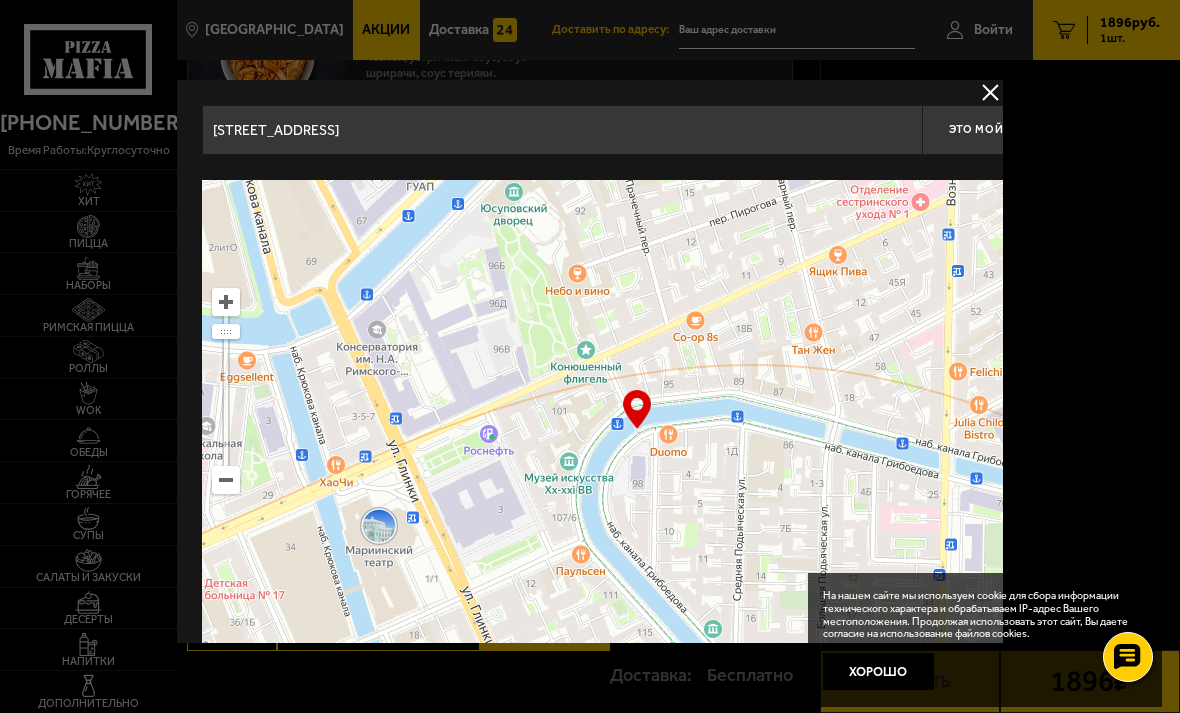 type on "[STREET_ADDRESS]" 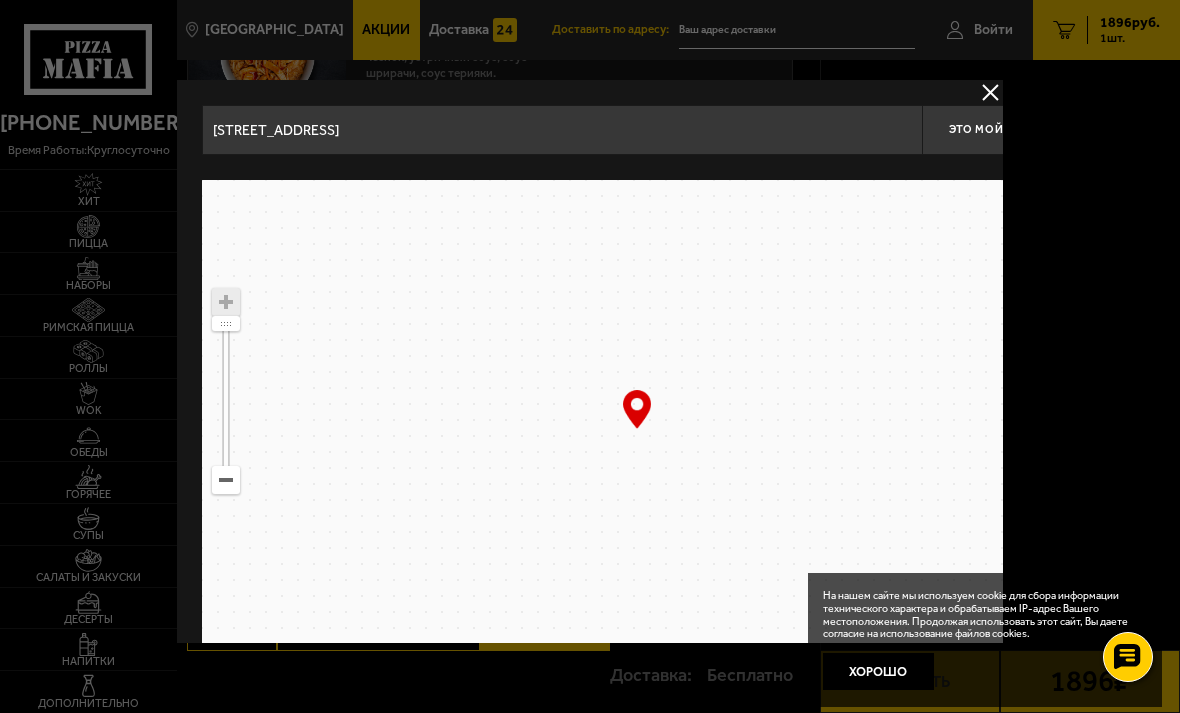 type on "[STREET_ADDRESS]" 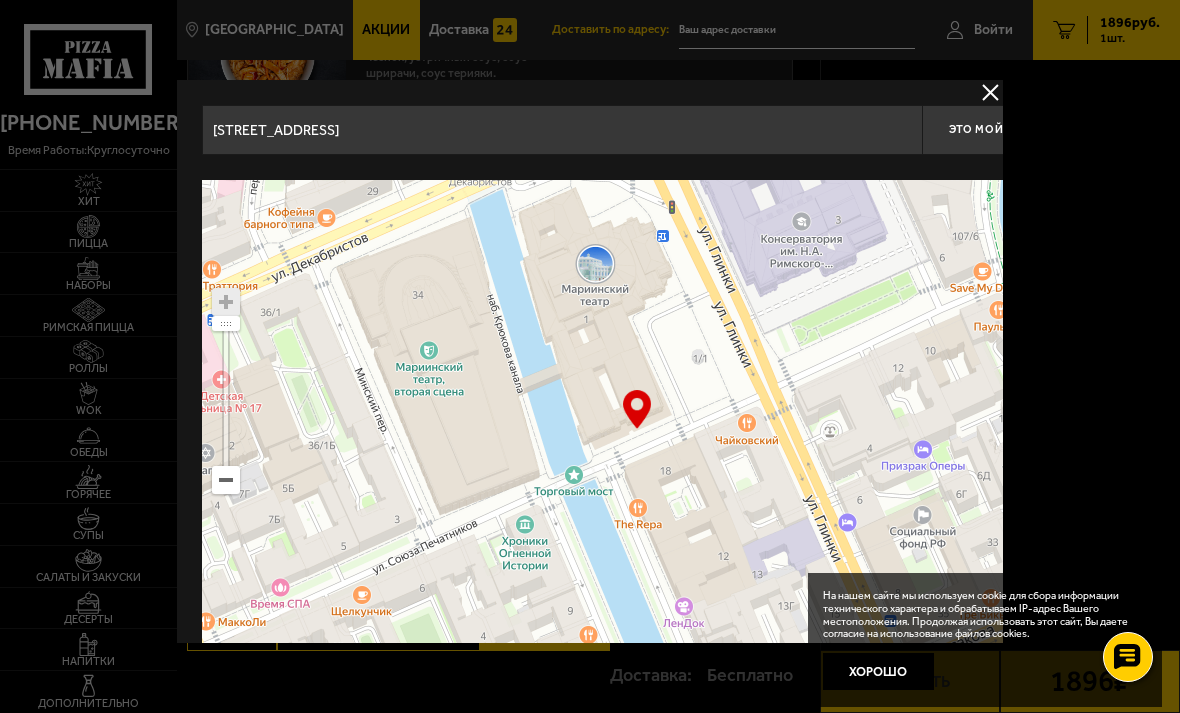 type on "[STREET_ADDRESS]" 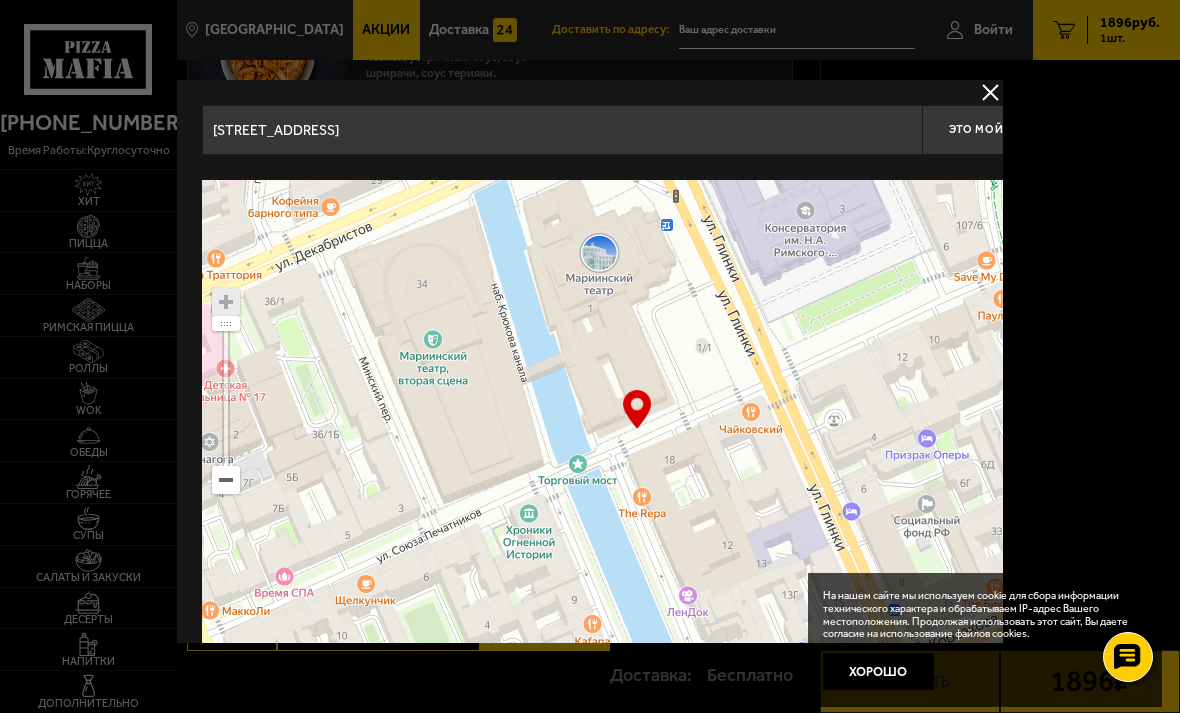 type on "[STREET_ADDRESS]" 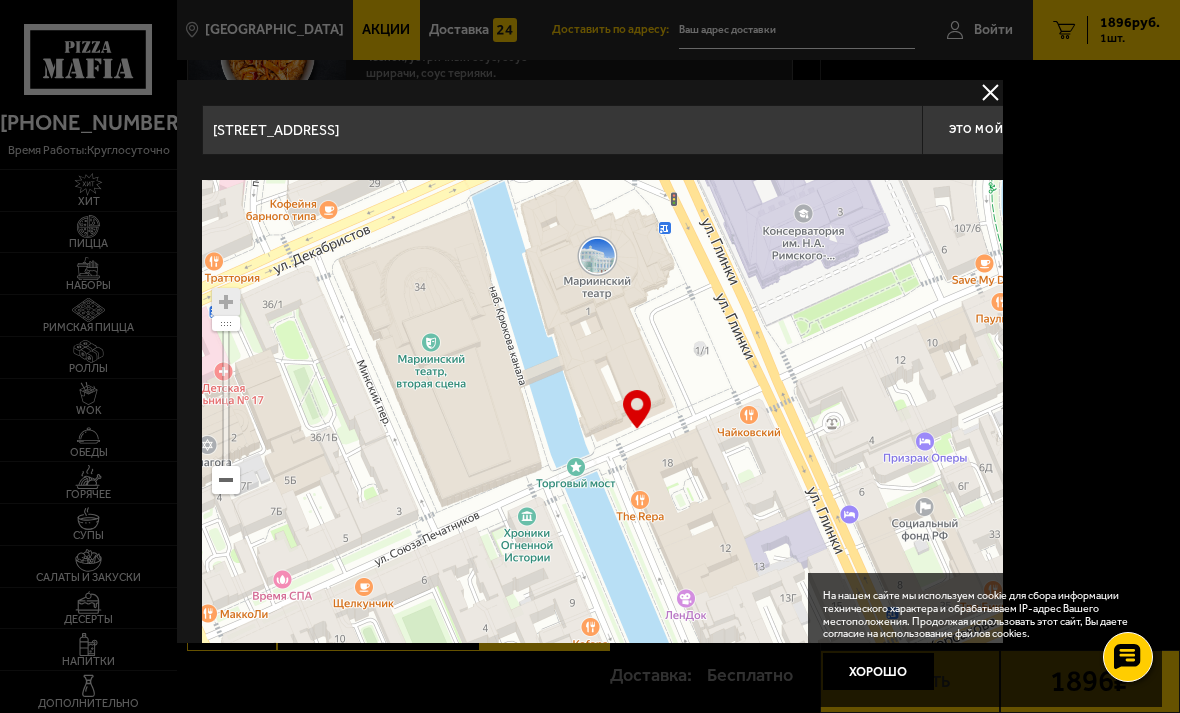 click on "Хорошо" at bounding box center (878, 671) 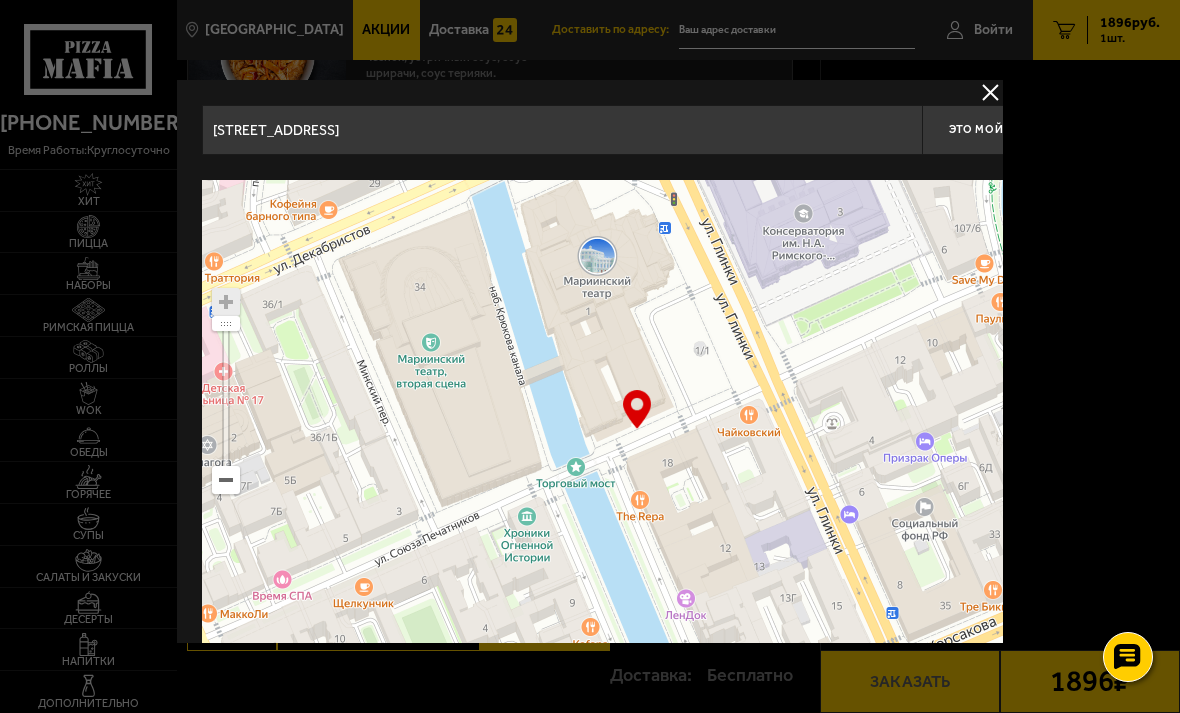 click on "Это мой адрес" at bounding box center [997, 129] 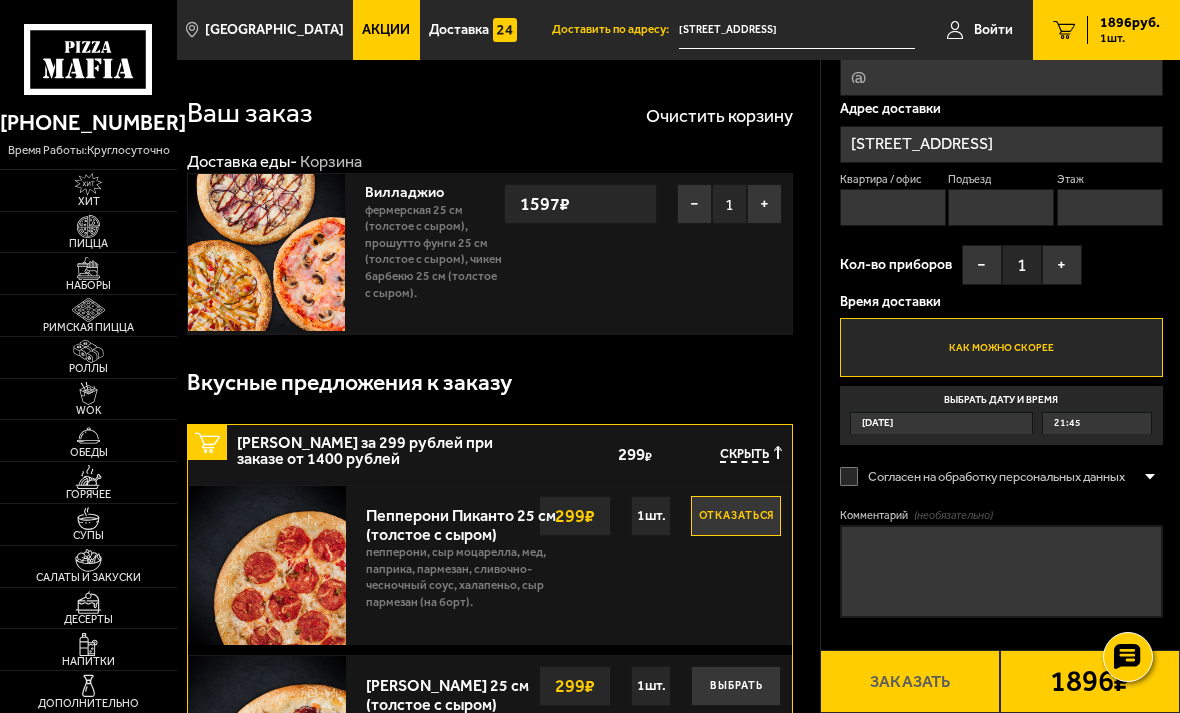 scroll, scrollTop: 1882, scrollLeft: 0, axis: vertical 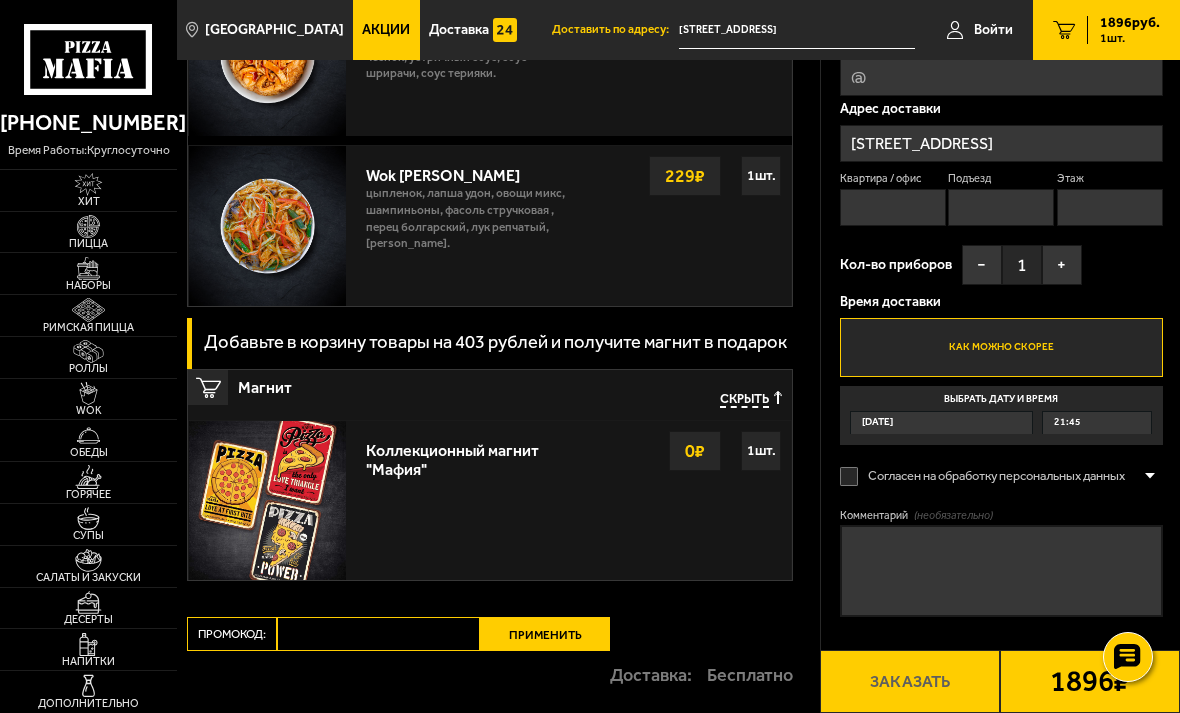 click on "+" at bounding box center (1062, 265) 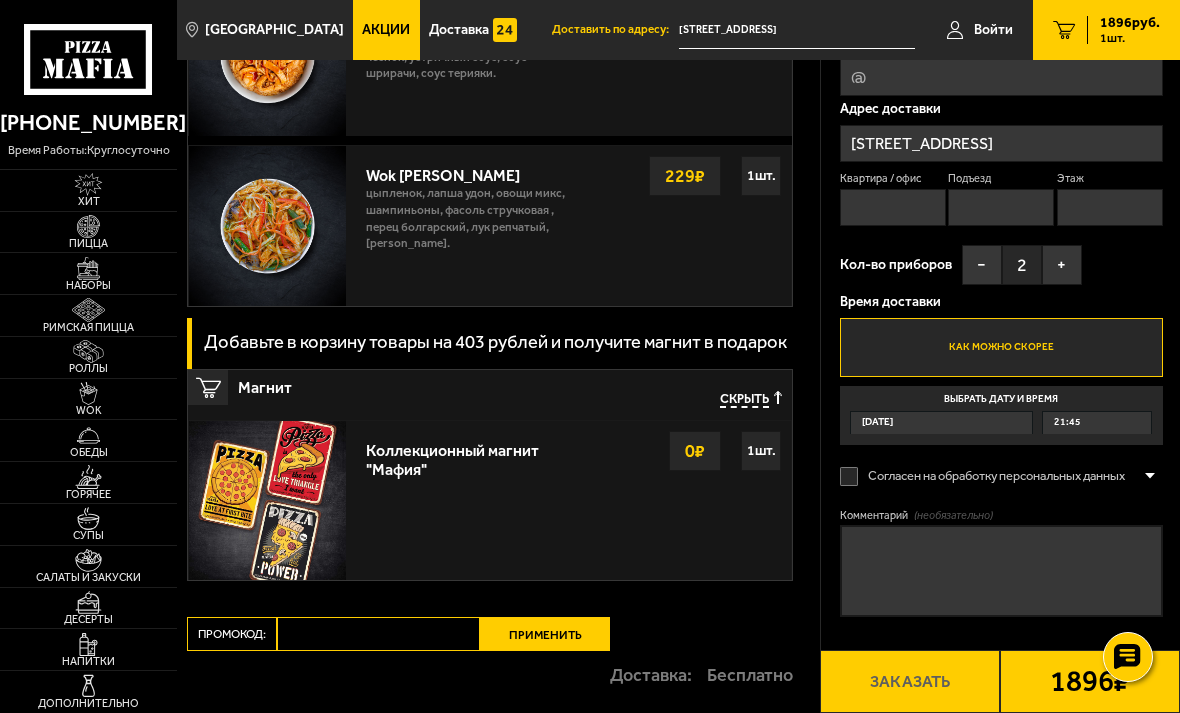 click on "+" at bounding box center (1062, 265) 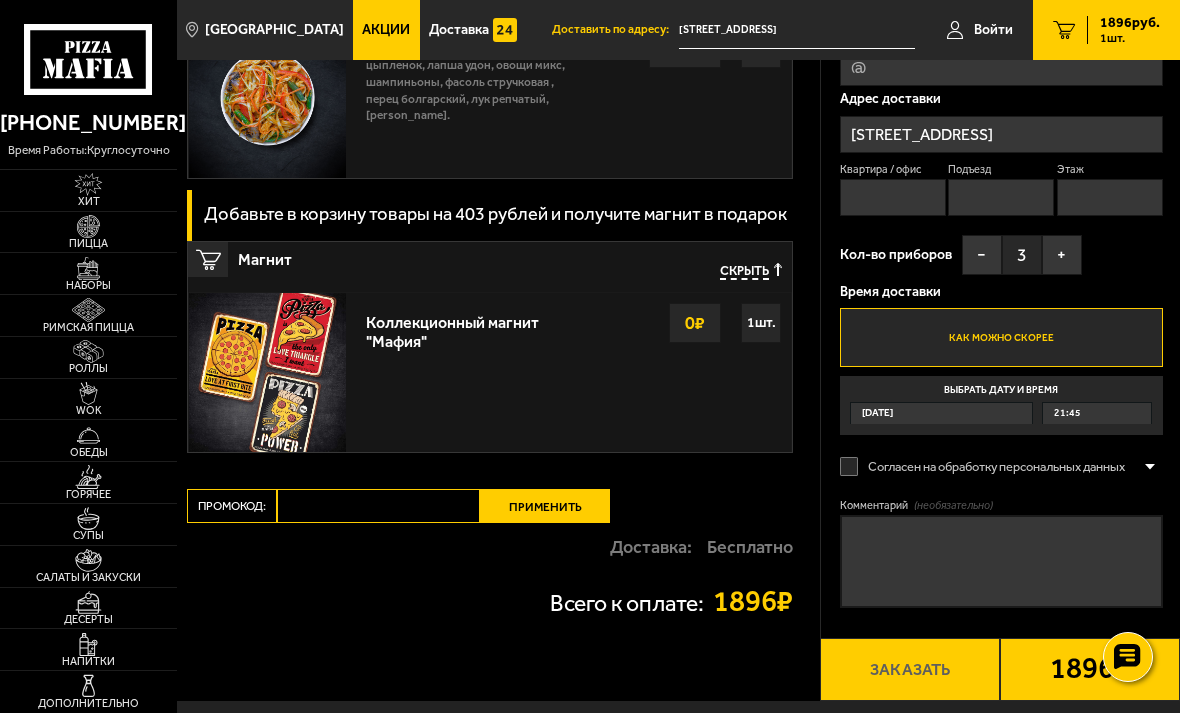 scroll, scrollTop: 2079, scrollLeft: 0, axis: vertical 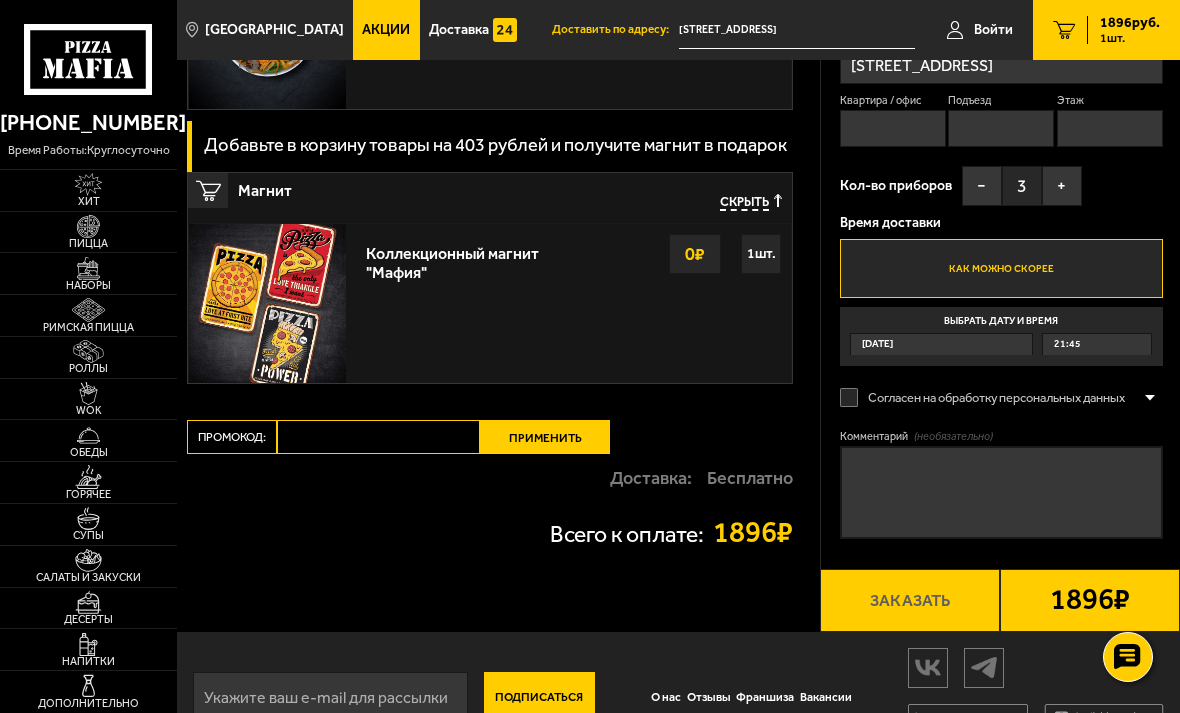 click on "Согласен на обработку персональных данных" at bounding box center (988, 397) 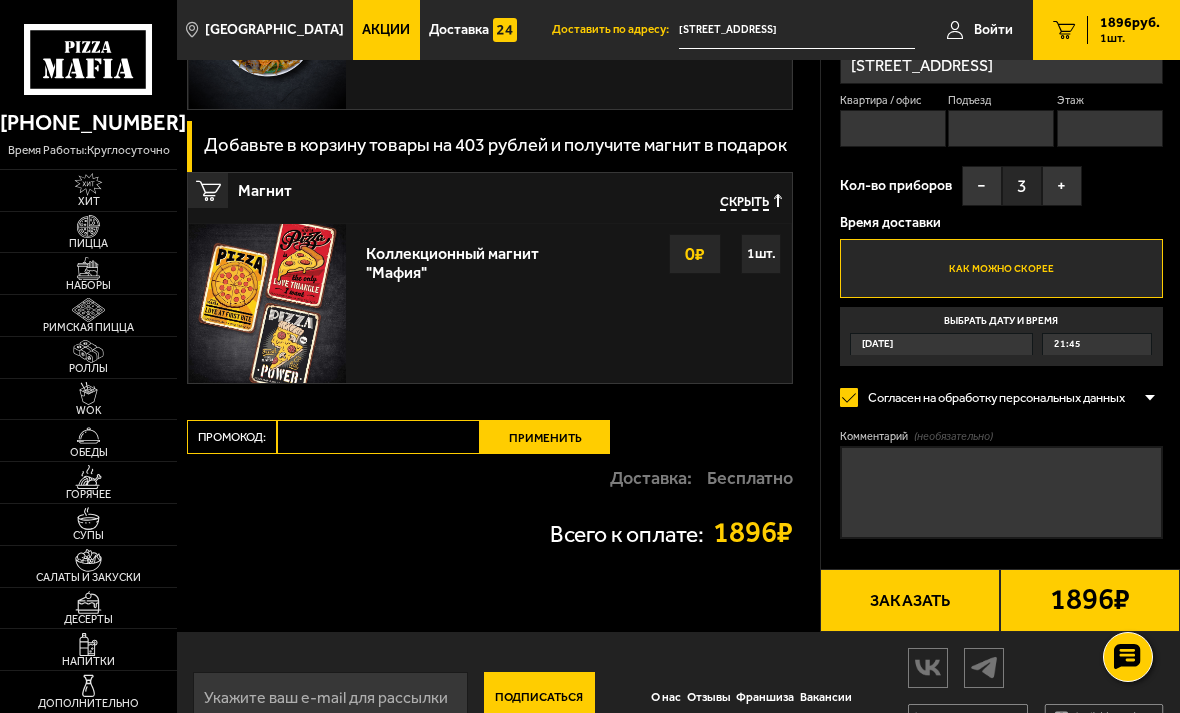 click on "Согласен на обработку персональных данных" at bounding box center (988, 397) 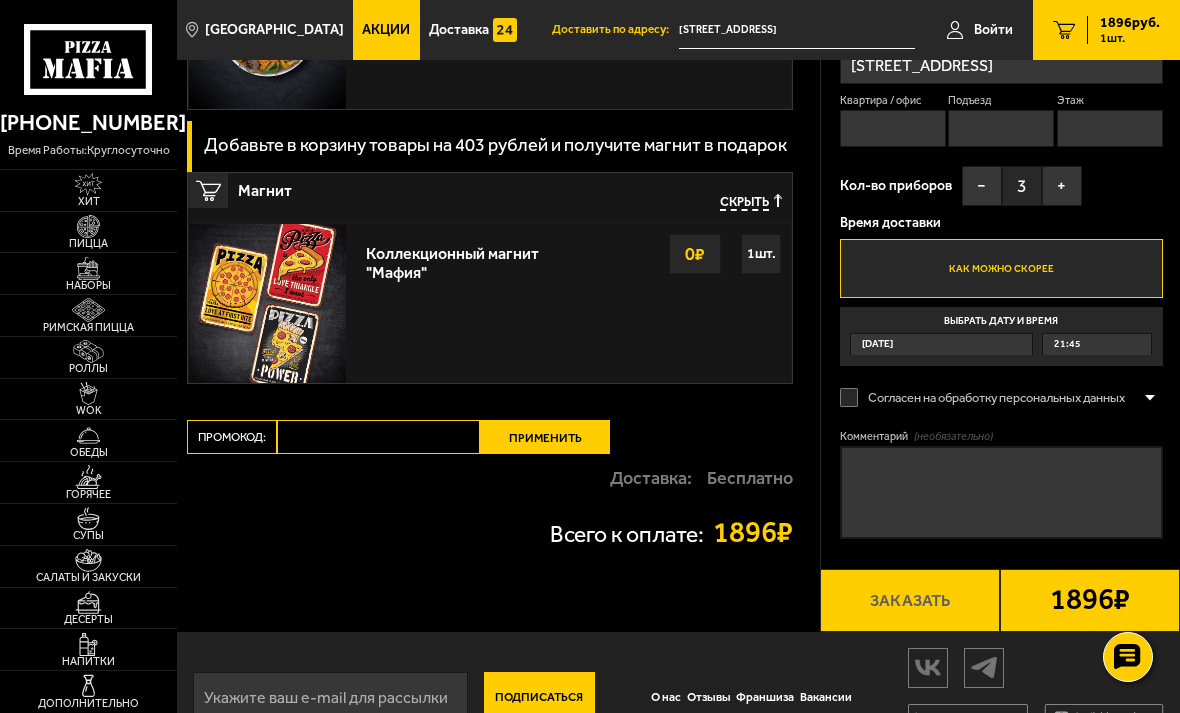 click on "1896  ₽" at bounding box center (1090, 600) 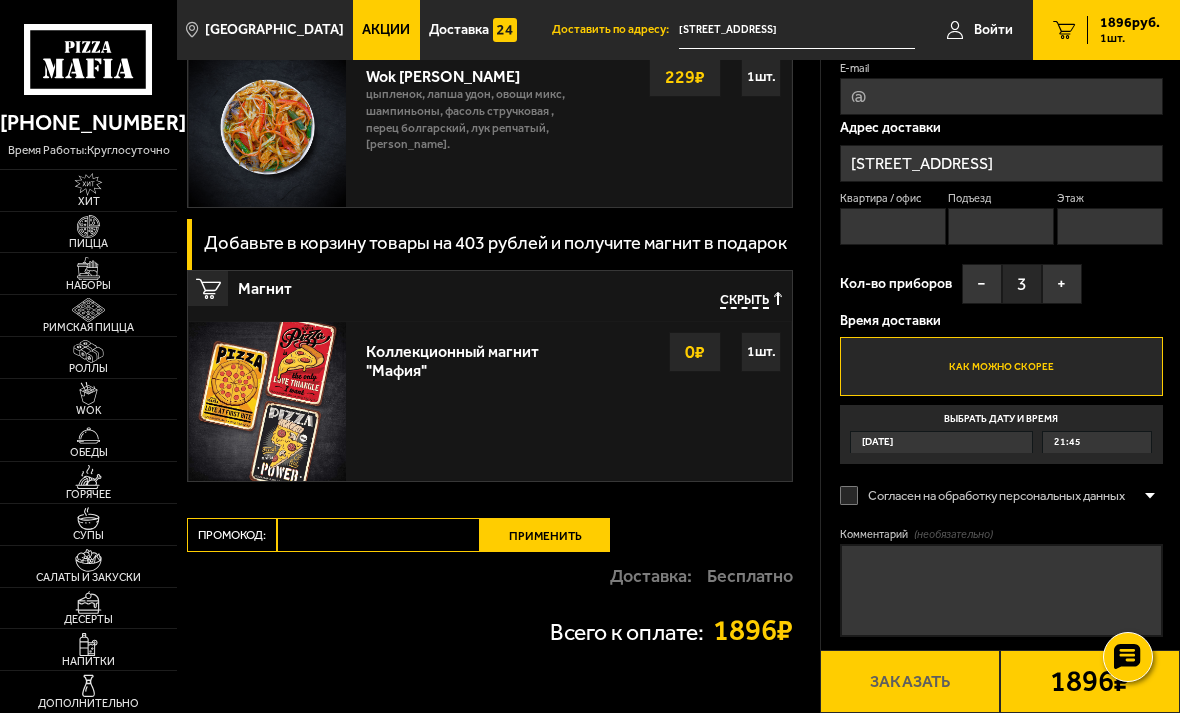 scroll, scrollTop: 2079, scrollLeft: 0, axis: vertical 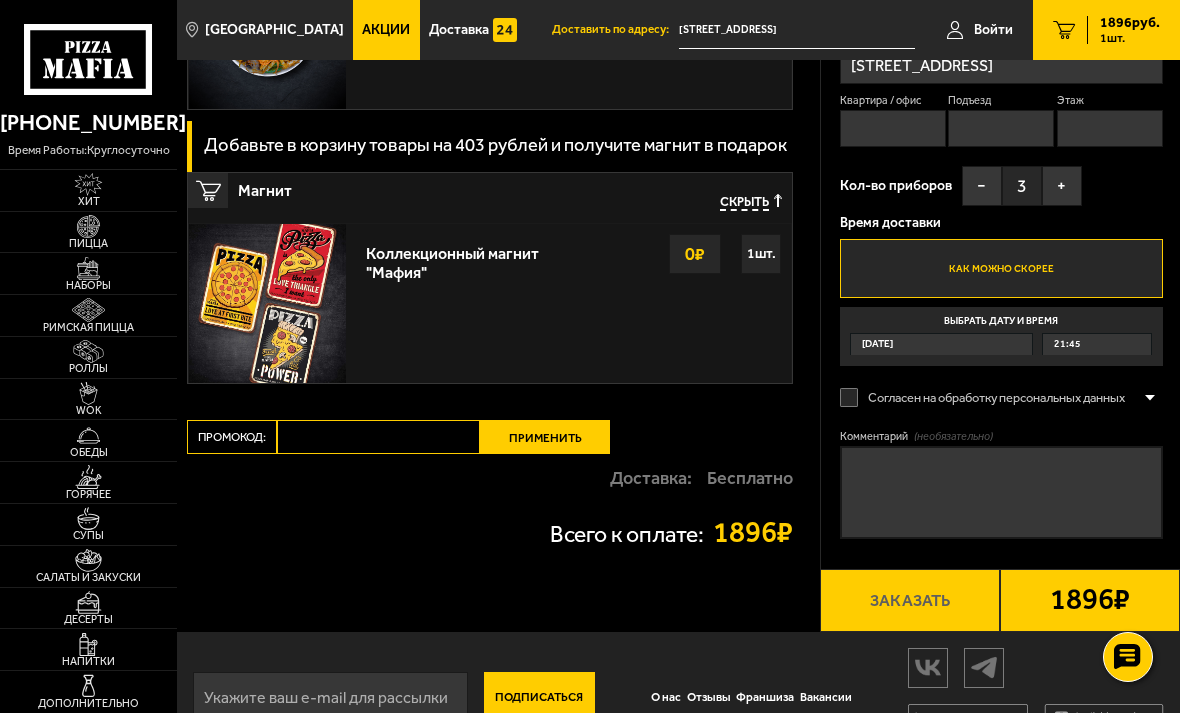 click on "Согласен на обработку персональных данных" at bounding box center [988, 397] 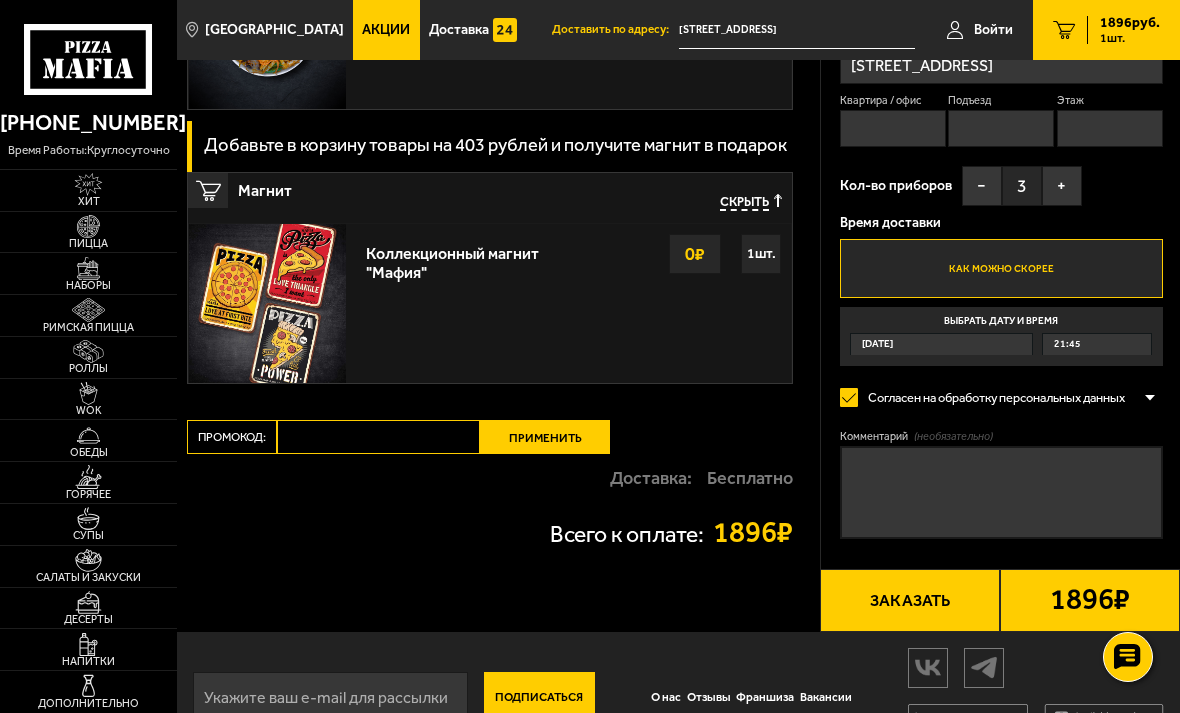 click on "Заказать" at bounding box center (910, 600) 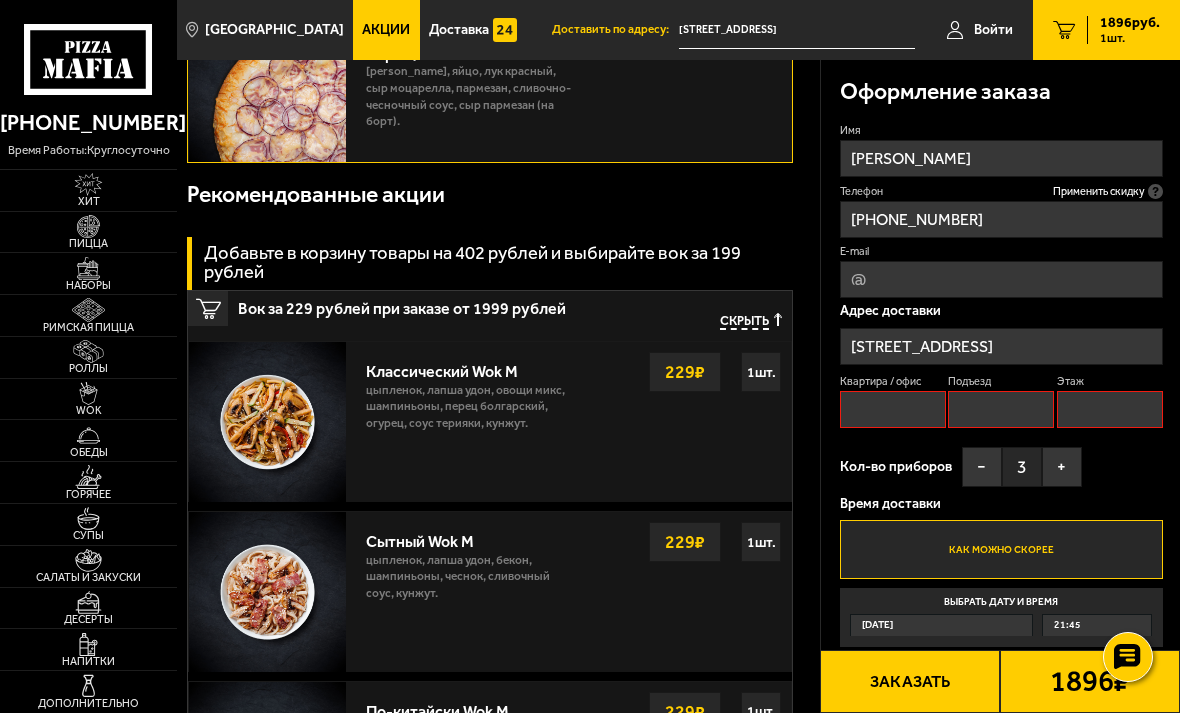 scroll, scrollTop: 170, scrollLeft: 0, axis: vertical 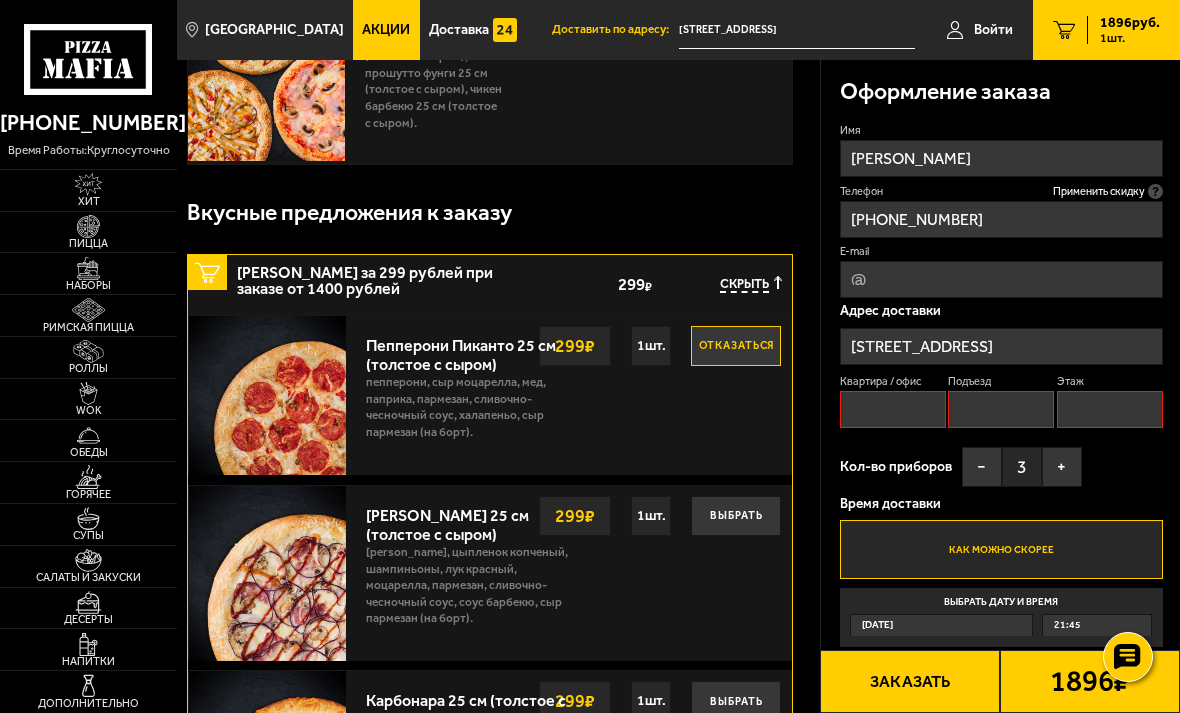 click on "Подъезд" at bounding box center (1001, 409) 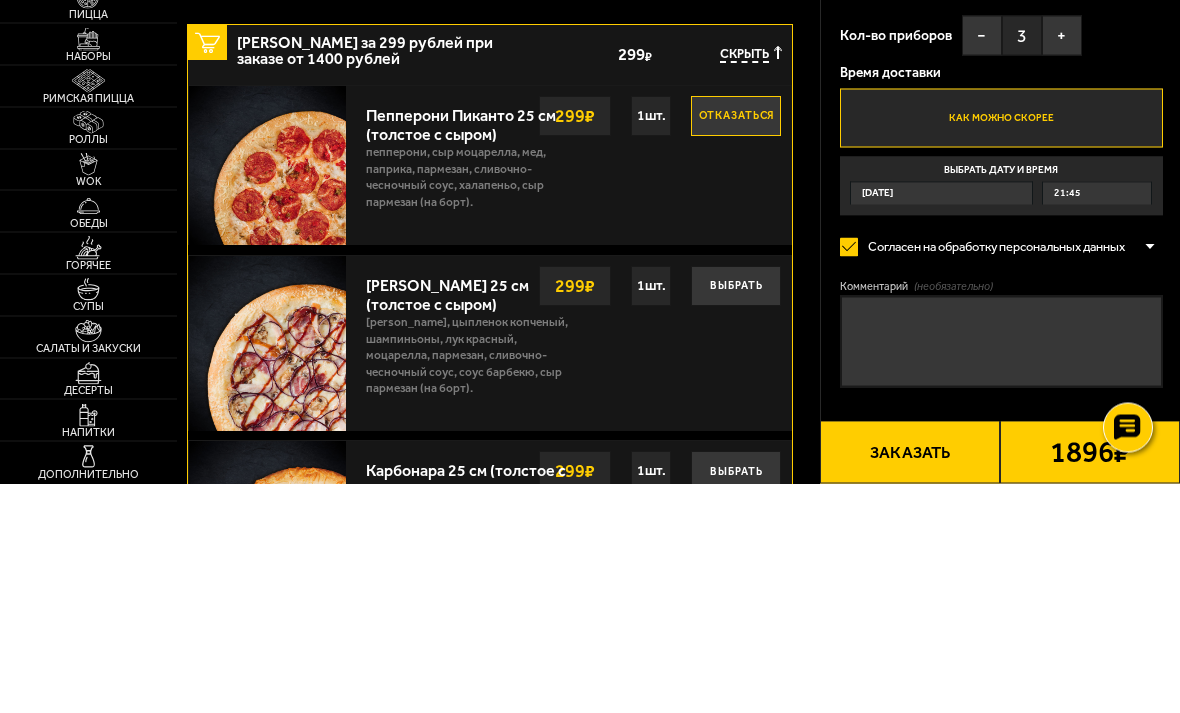 scroll, scrollTop: 400, scrollLeft: 0, axis: vertical 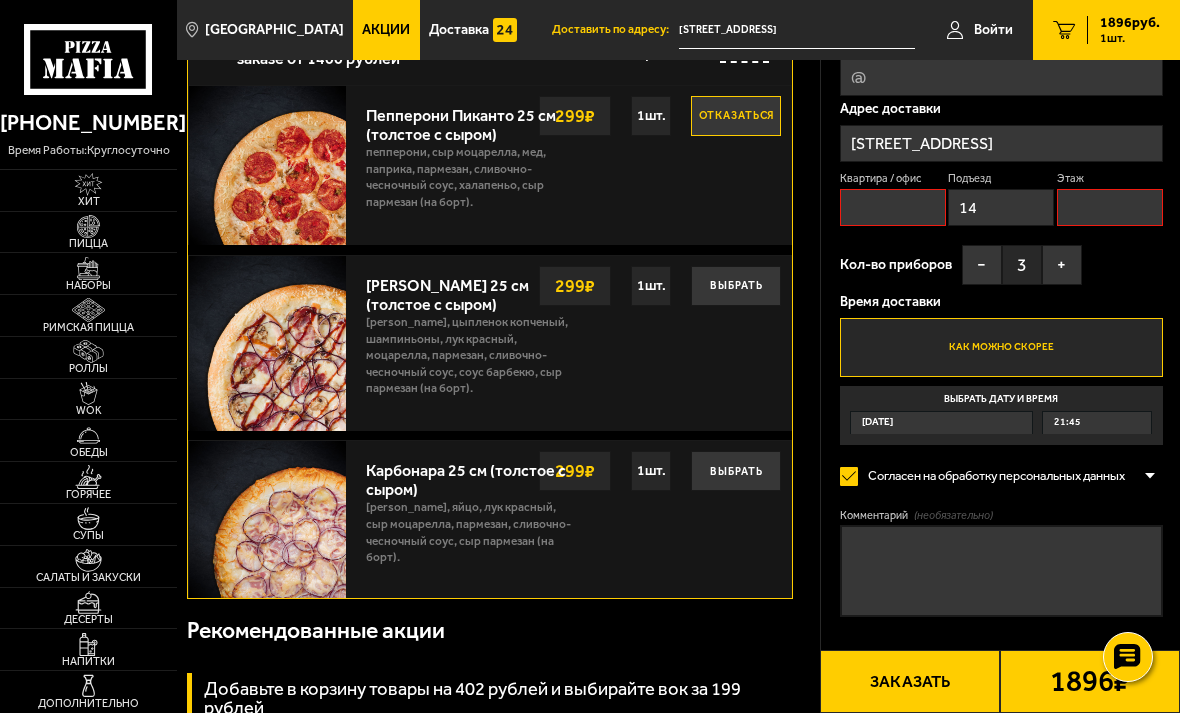 type on "14" 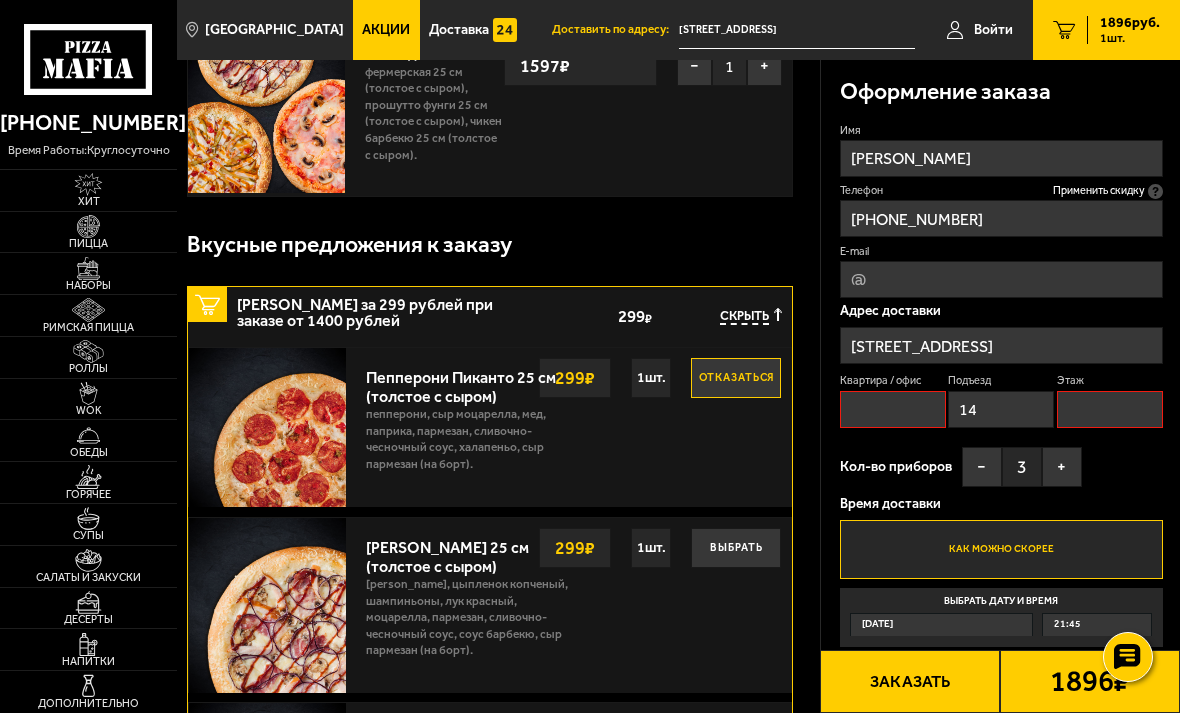 scroll, scrollTop: 2, scrollLeft: 0, axis: vertical 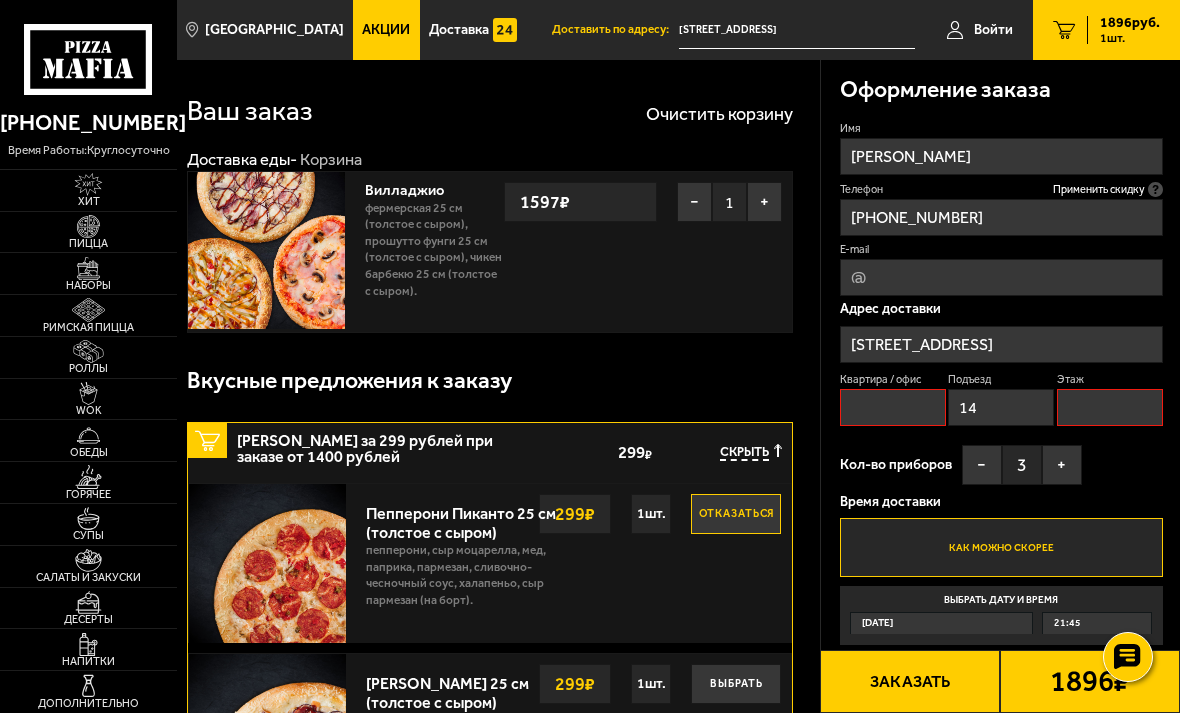 click on "Квартира / офис" at bounding box center (893, 407) 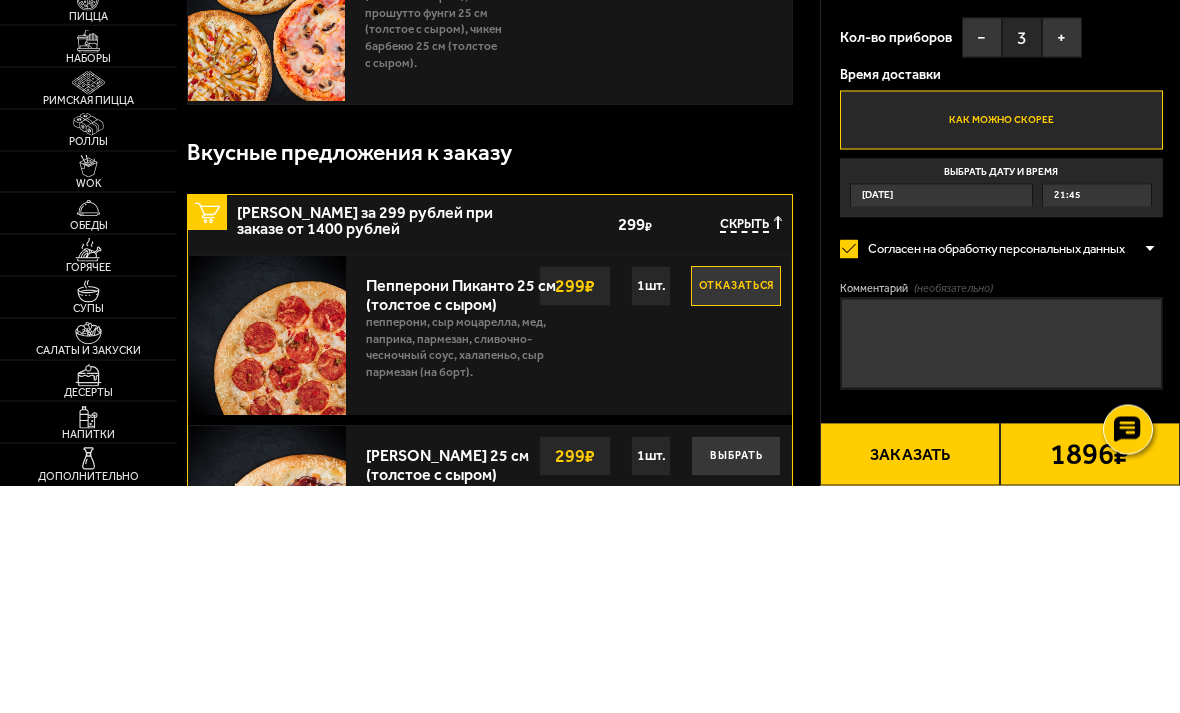 type on "Нет" 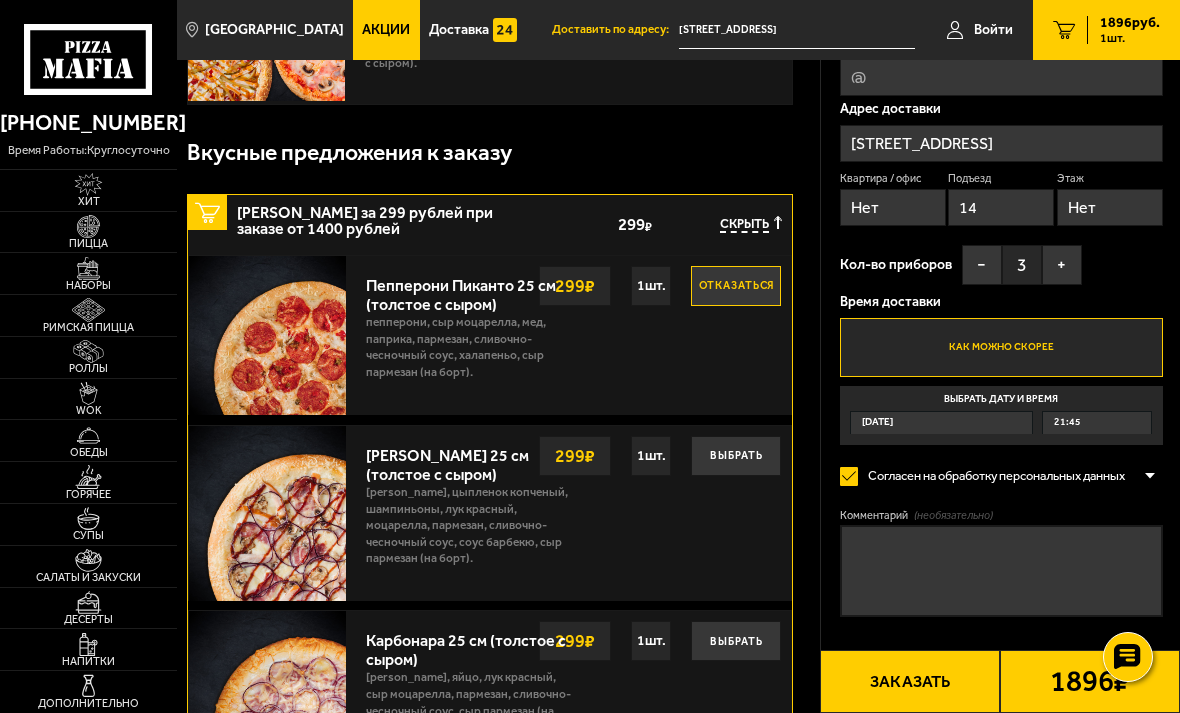 type on "Нет" 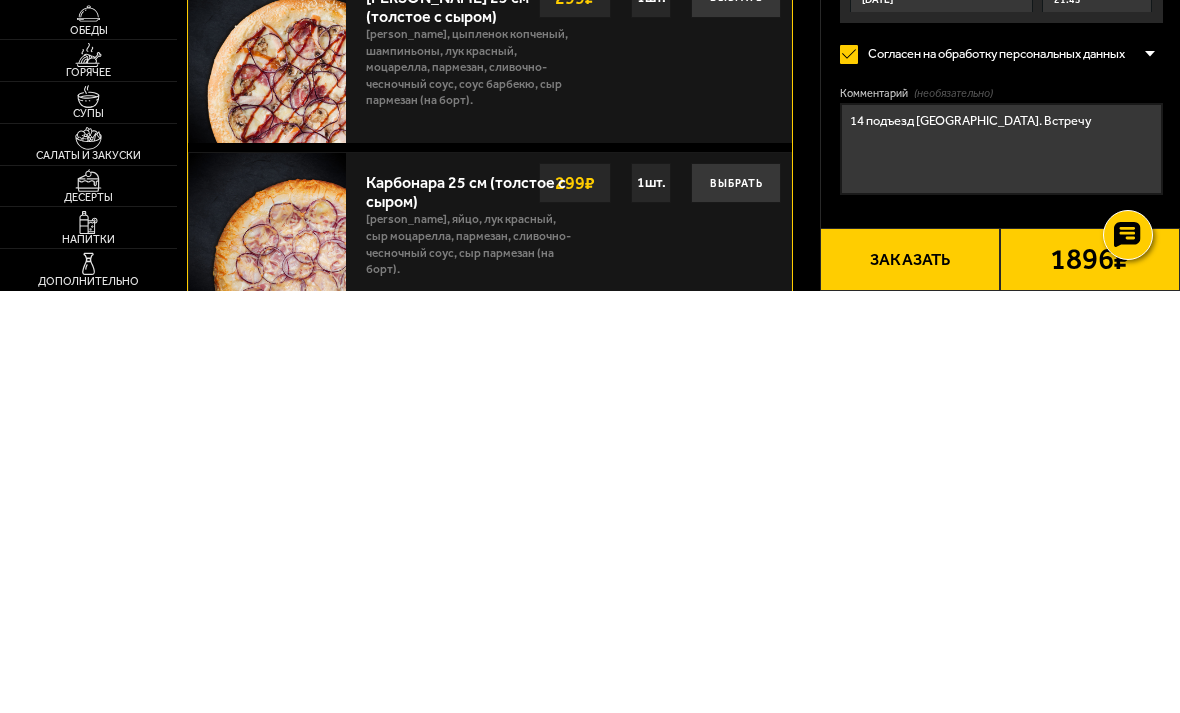 type on "14 подъезд [GEOGRAPHIC_DATA]. Встречу" 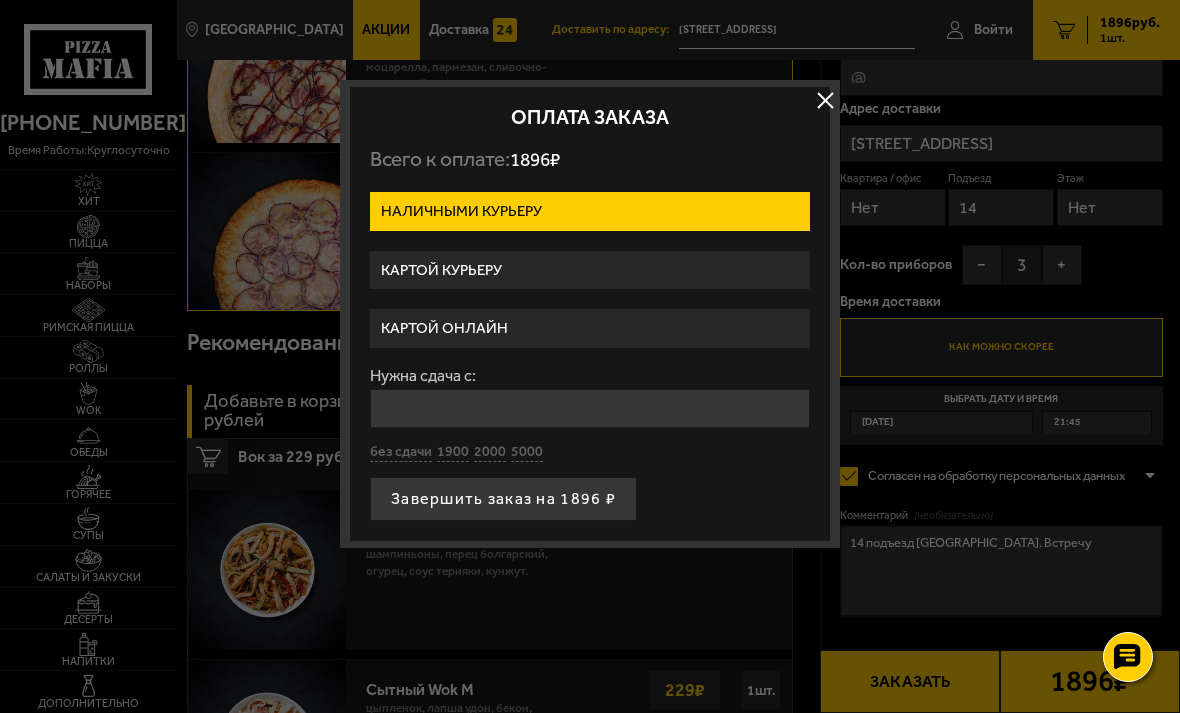 scroll, scrollTop: 0, scrollLeft: 0, axis: both 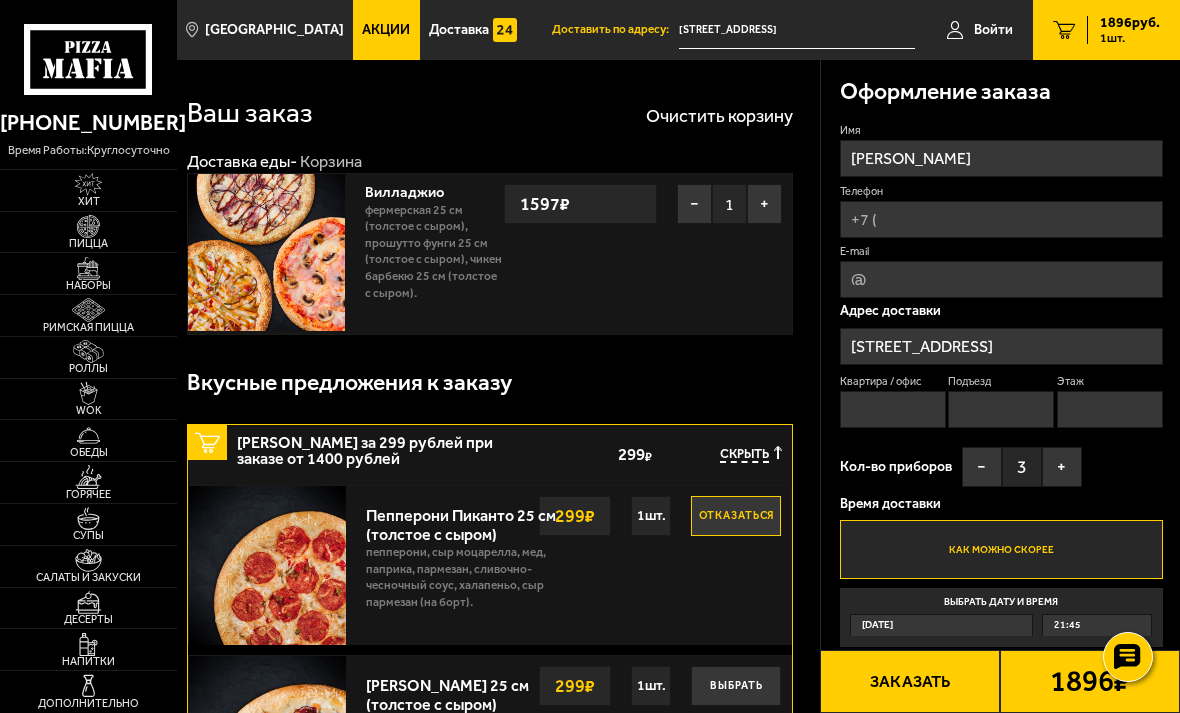 click on "Заказать" at bounding box center [910, 681] 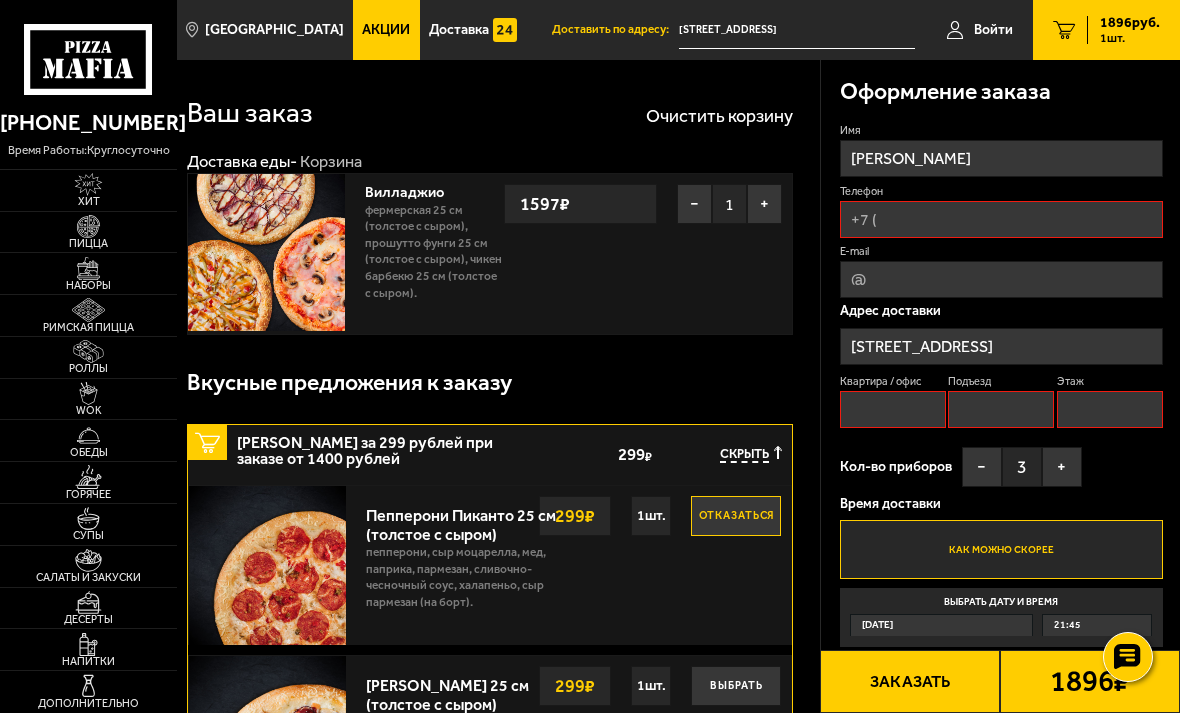 click on "Телефон" at bounding box center (1001, 219) 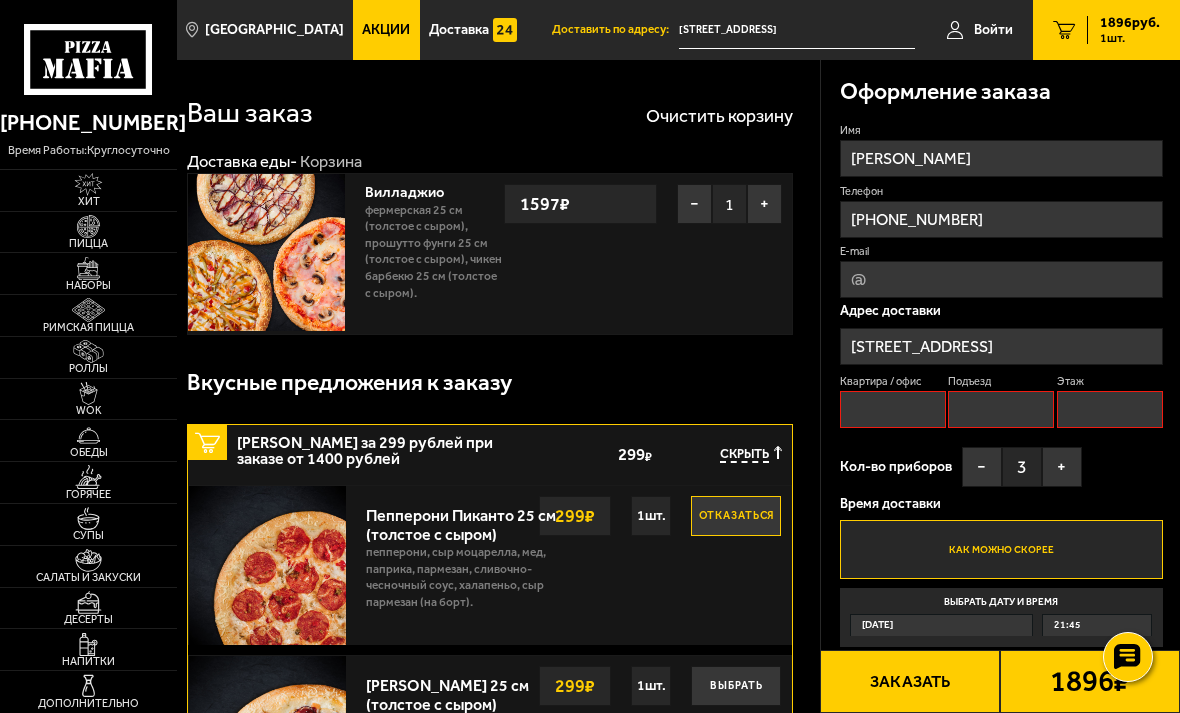 type on "[PHONE_NUMBER]" 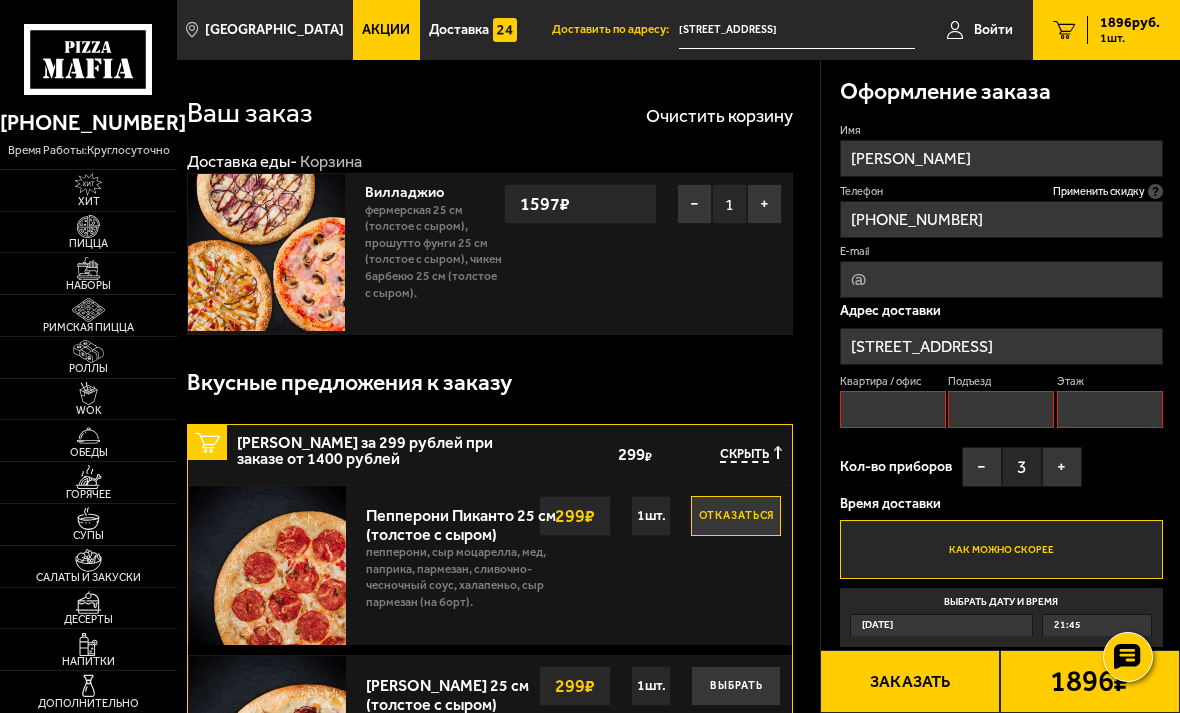 click on "Подъезд" at bounding box center (1001, 409) 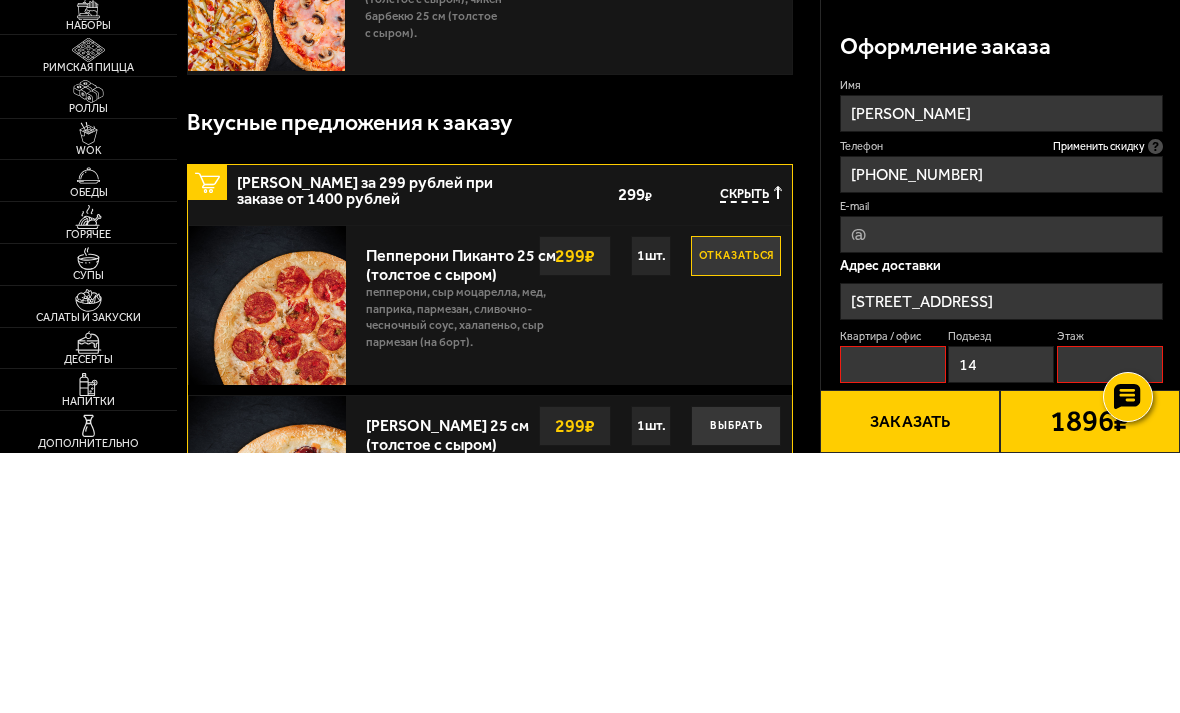 scroll, scrollTop: 260, scrollLeft: 0, axis: vertical 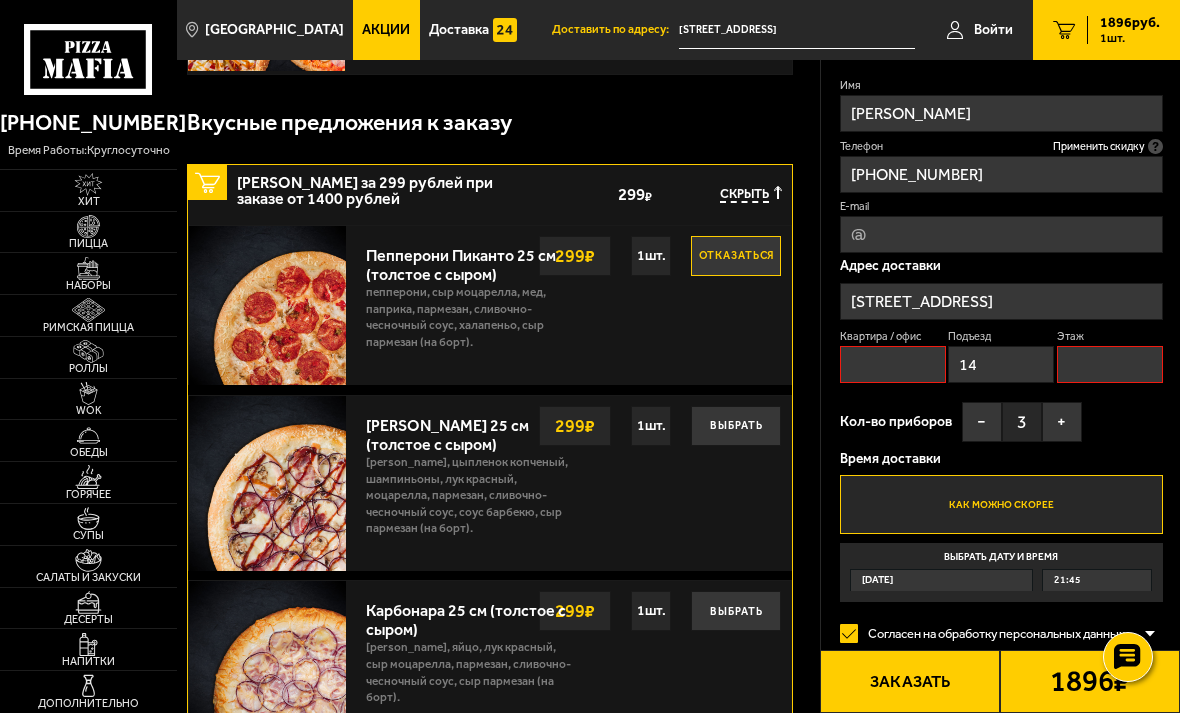 type on "14" 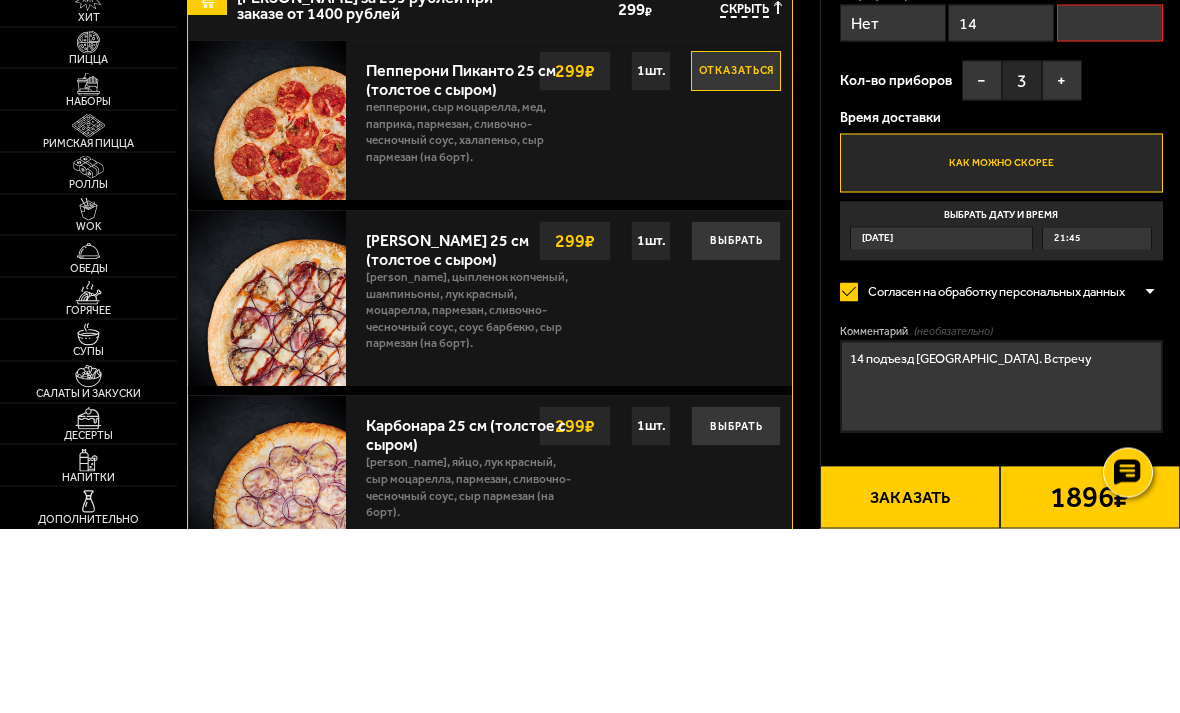 type on "Нет" 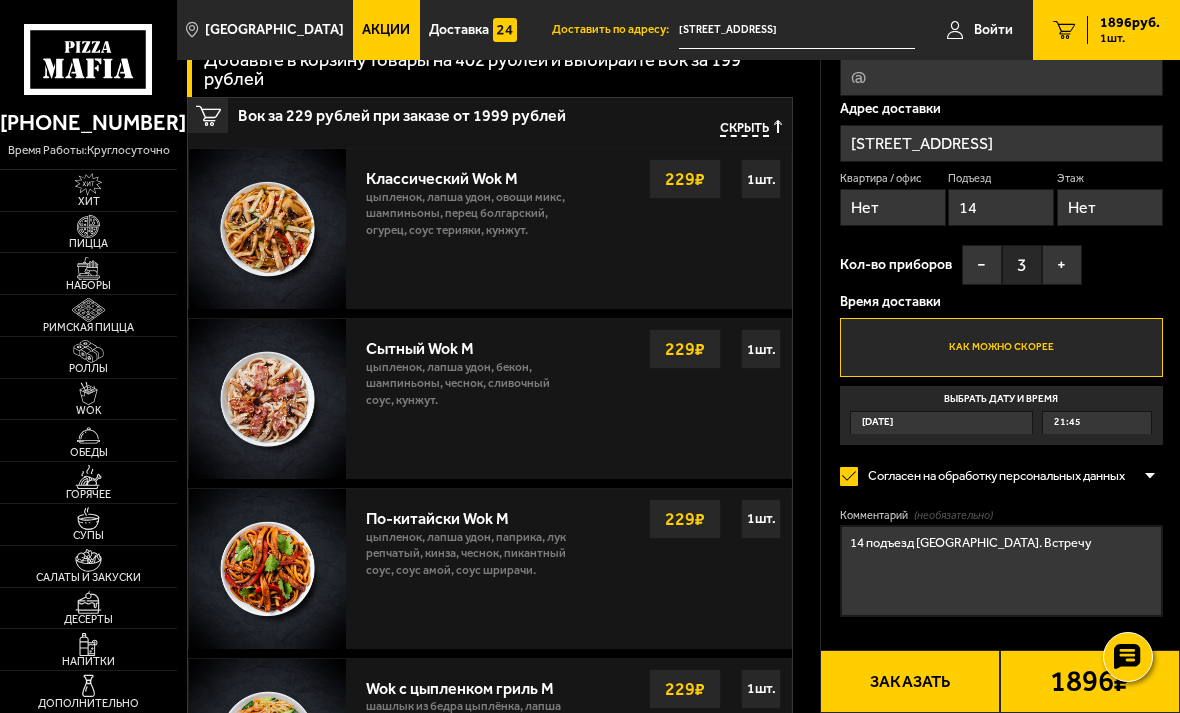scroll, scrollTop: 1107, scrollLeft: 0, axis: vertical 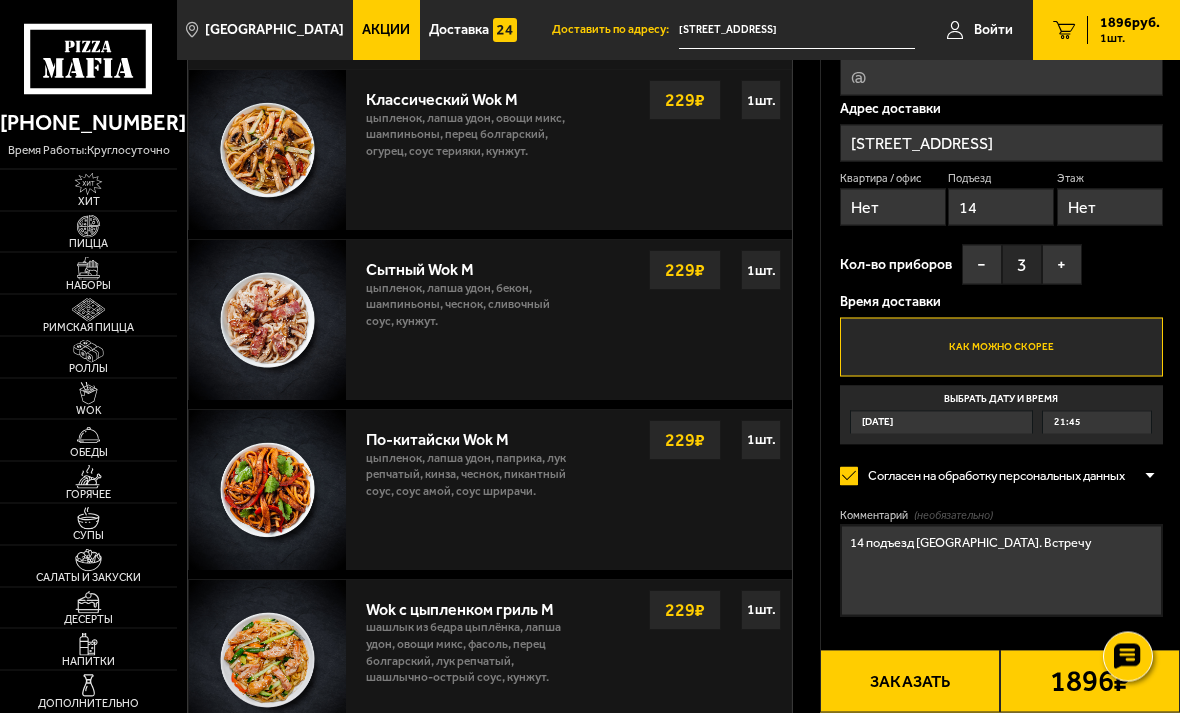 type on "Нет" 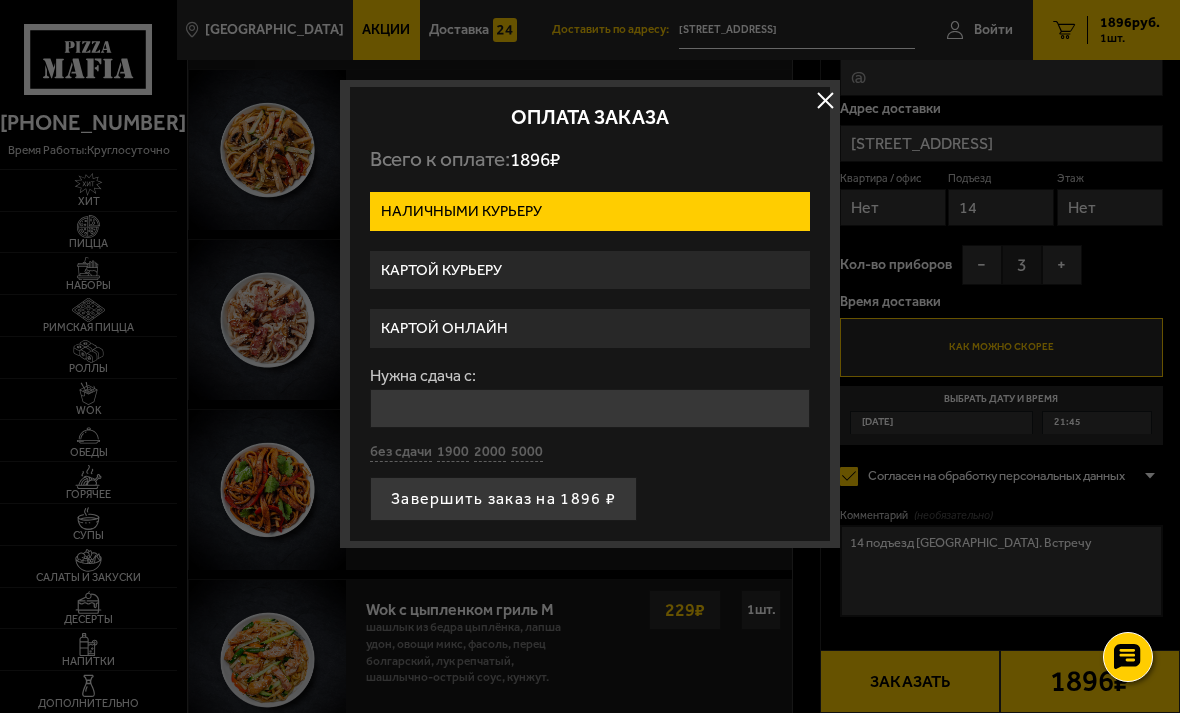 click on "Завершить заказ на 1896 ₽" at bounding box center [503, 499] 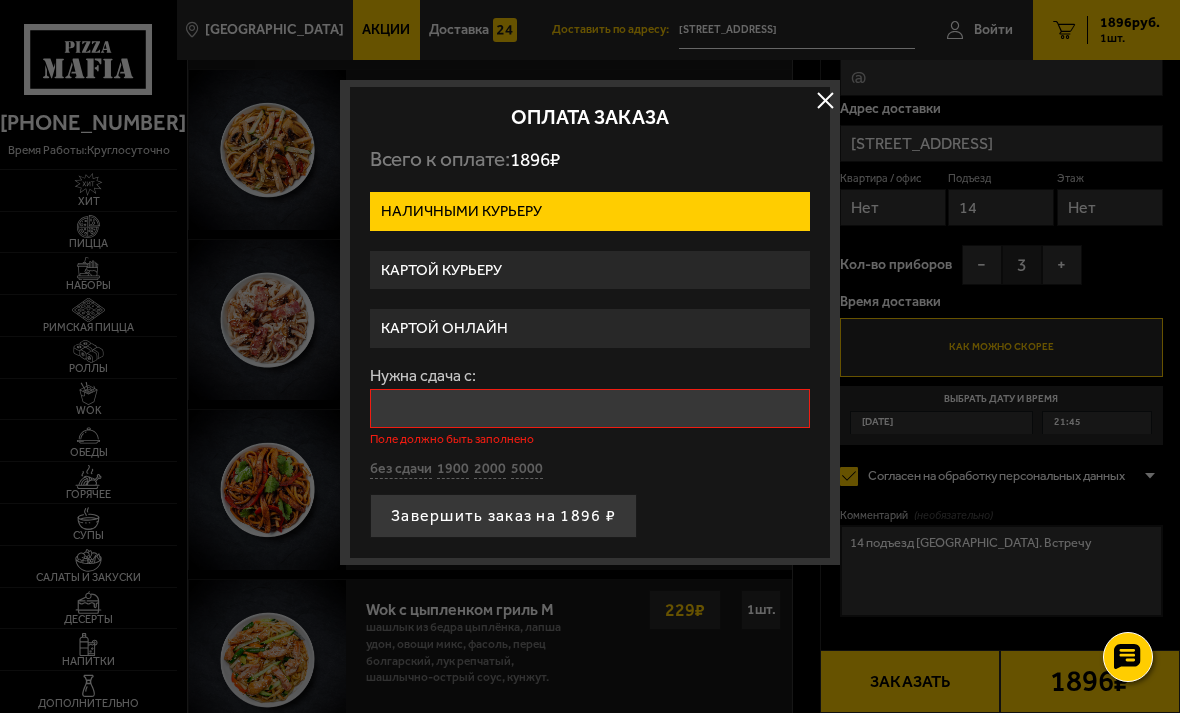 click on "Нужна сдача с:" at bounding box center (590, 408) 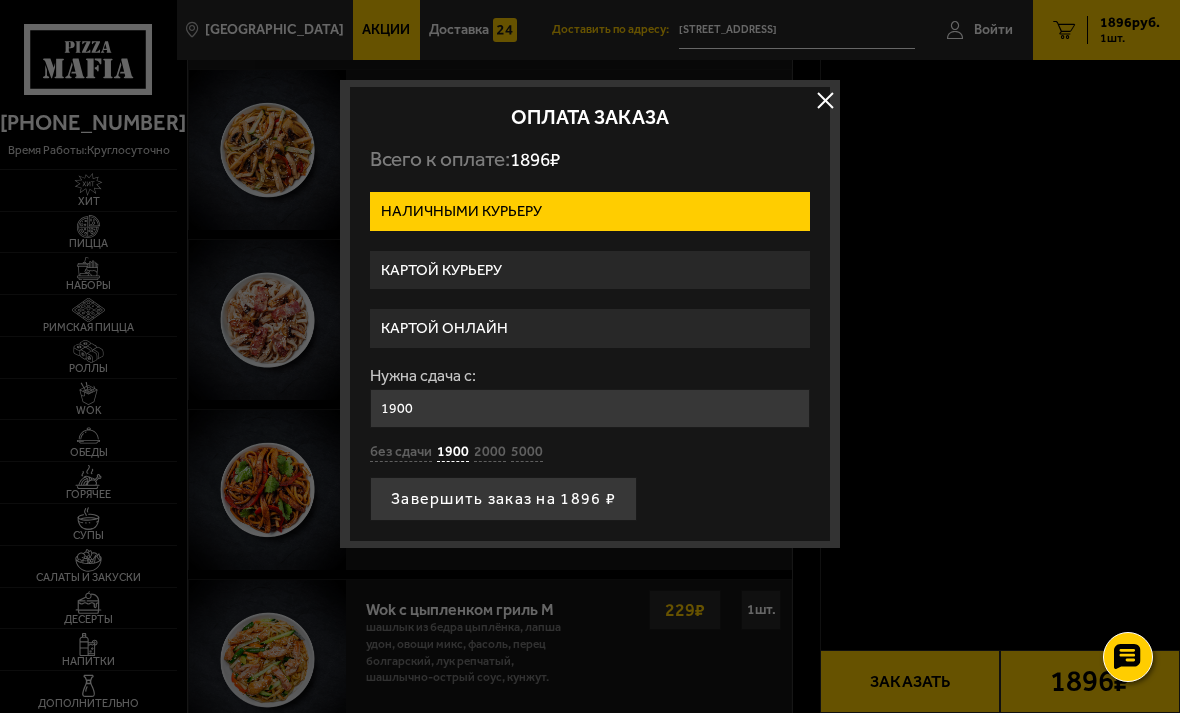 type on "1900" 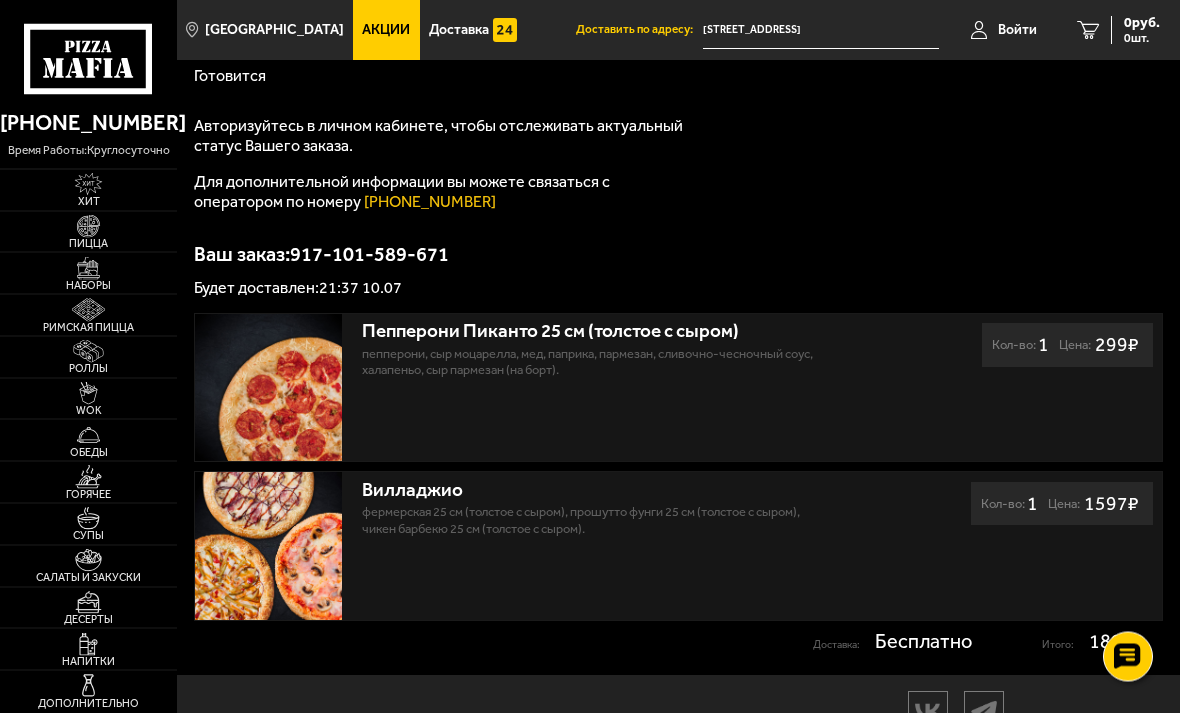 scroll, scrollTop: 0, scrollLeft: 0, axis: both 